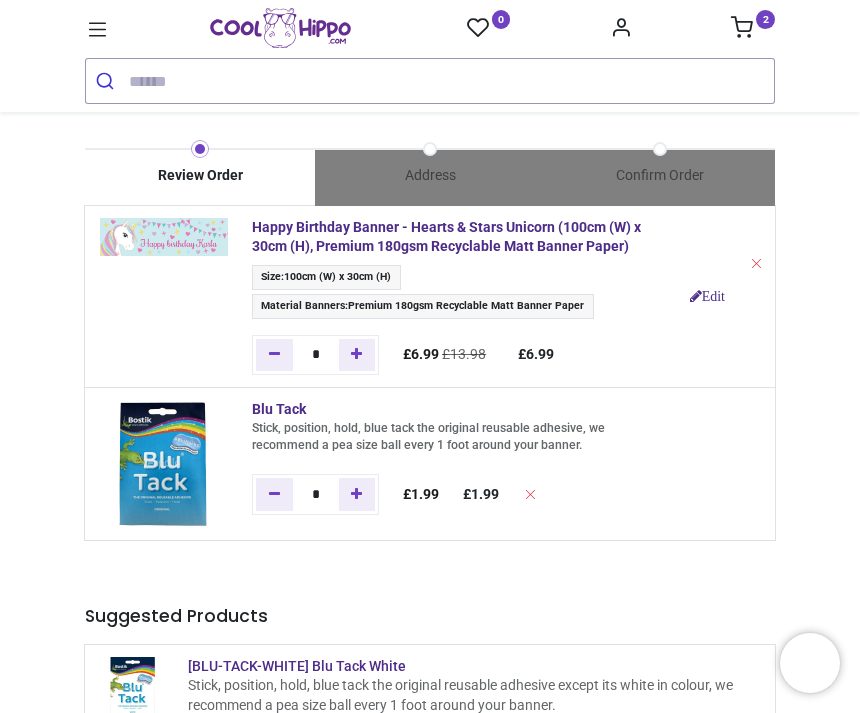 scroll, scrollTop: 0, scrollLeft: 0, axis: both 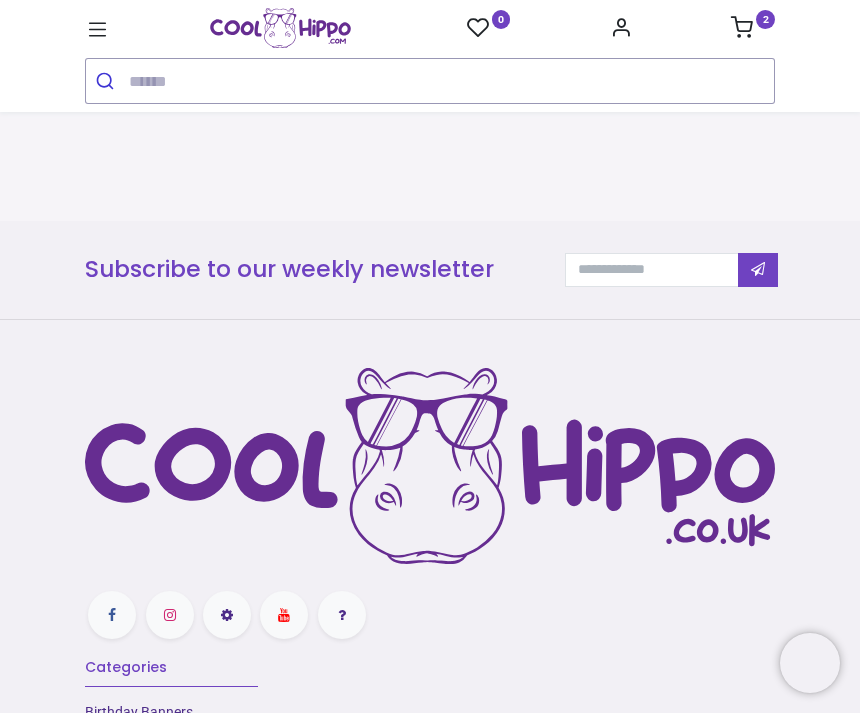 click on "2" at bounding box center [765, 19] 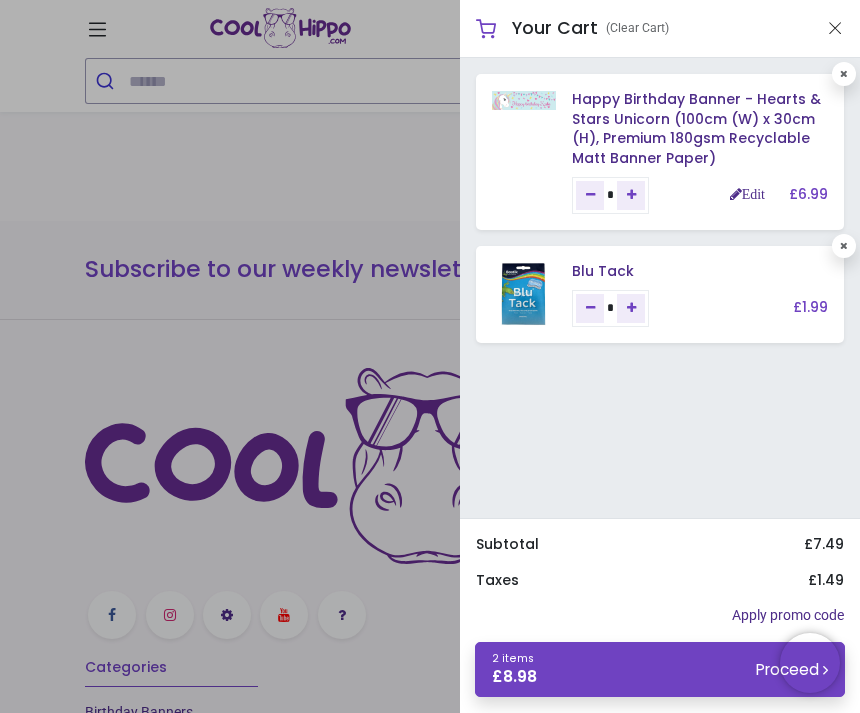 click at bounding box center (835, 28) 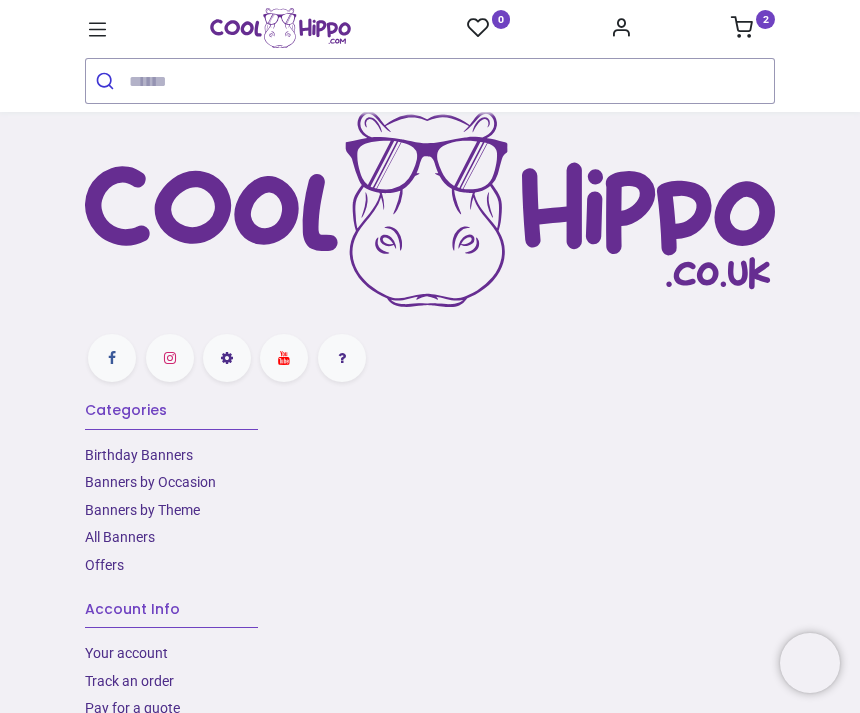 scroll, scrollTop: 1476, scrollLeft: 0, axis: vertical 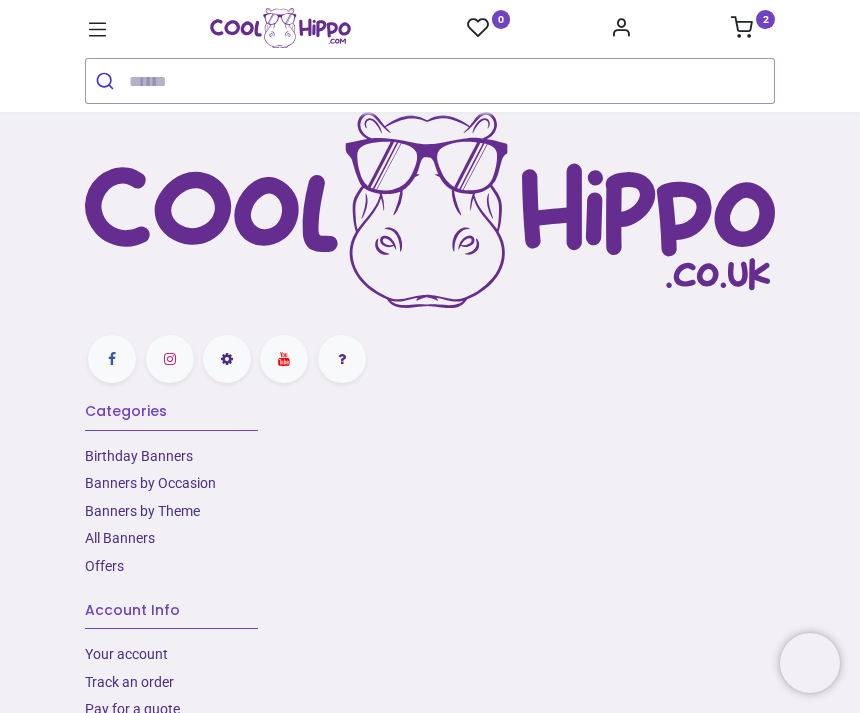 click on "Birthday Banners" at bounding box center (139, 456) 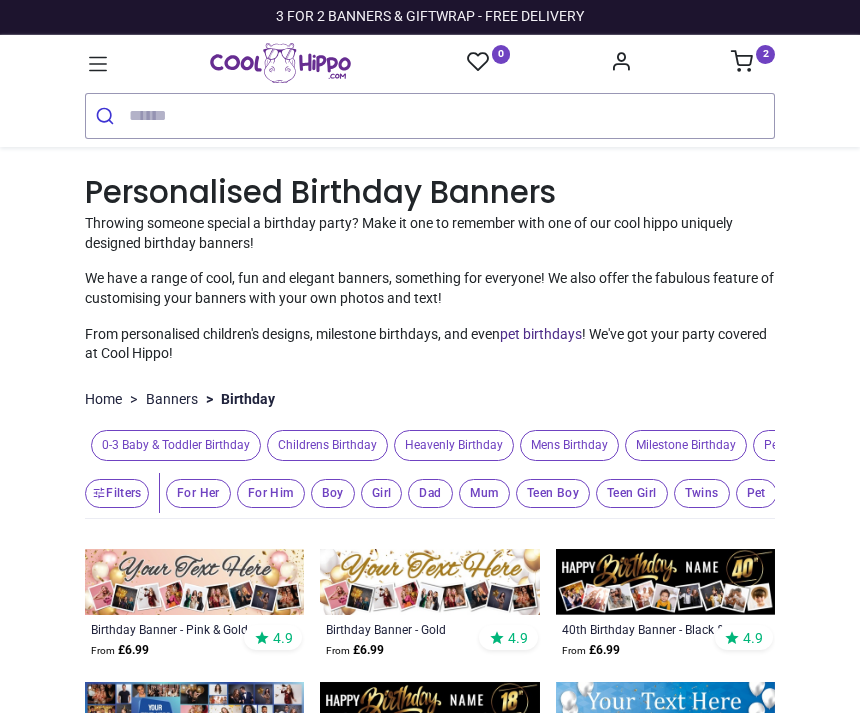 scroll, scrollTop: 0, scrollLeft: 0, axis: both 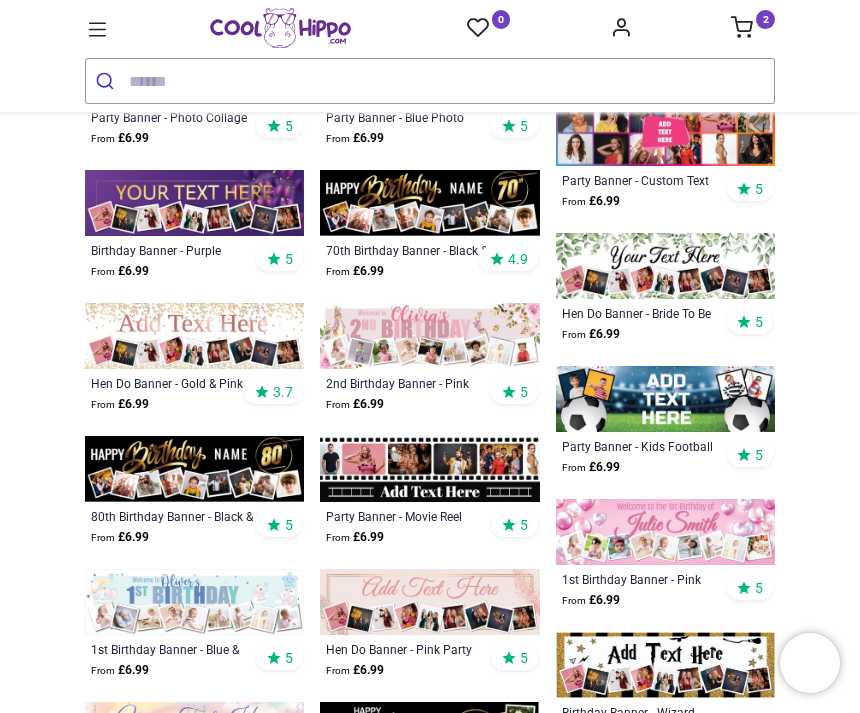 click at bounding box center [665, 399] 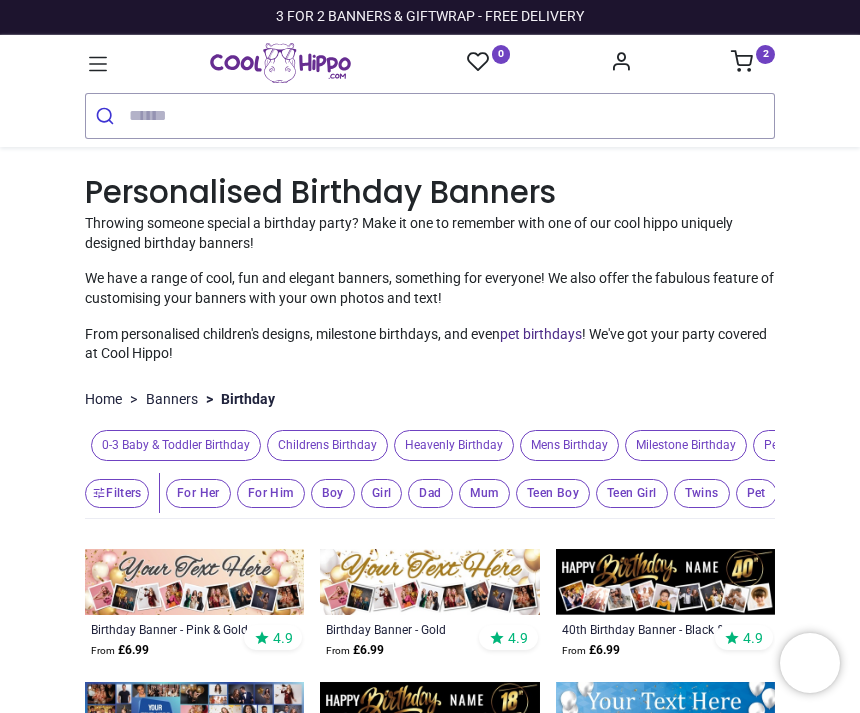 scroll, scrollTop: 0, scrollLeft: 0, axis: both 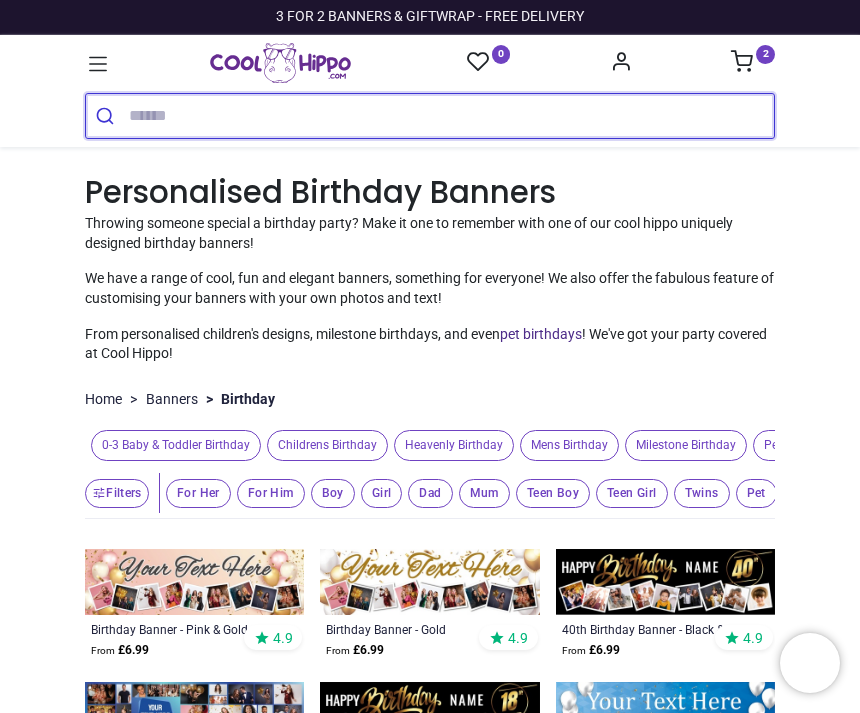 click at bounding box center [451, 116] 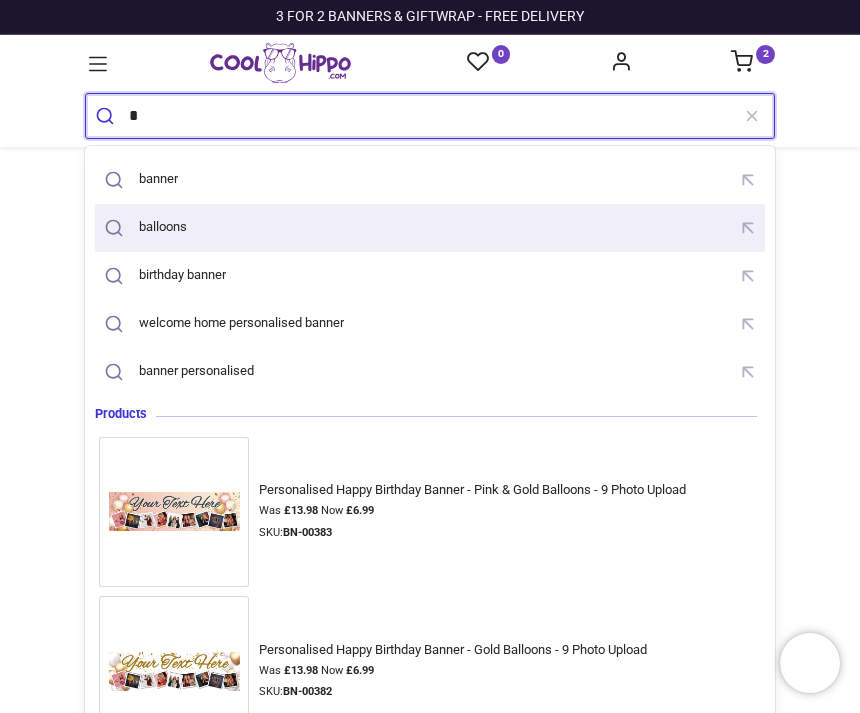 click on "balloons" at bounding box center (166, 227) 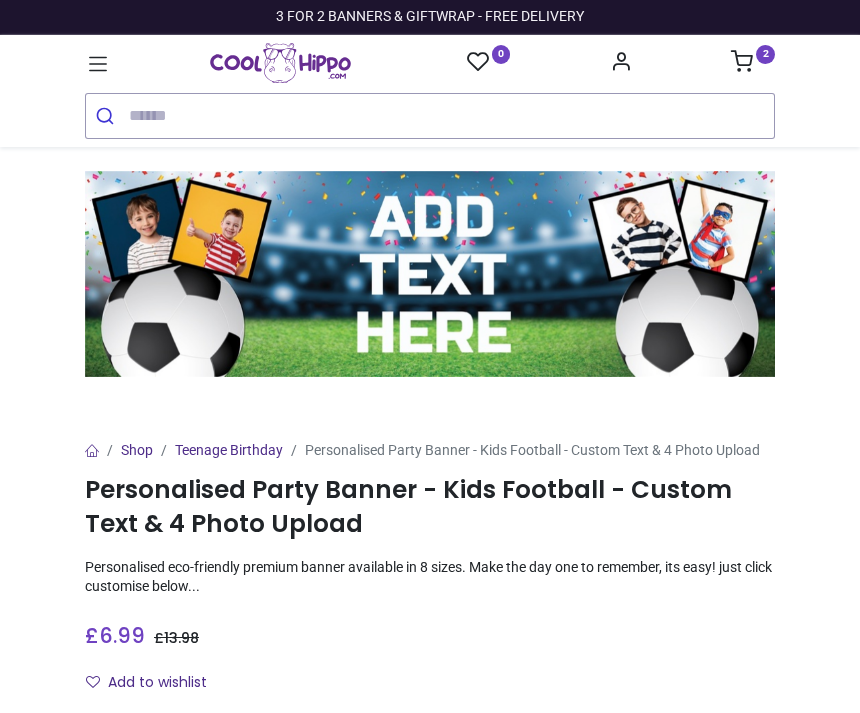 scroll, scrollTop: 0, scrollLeft: 0, axis: both 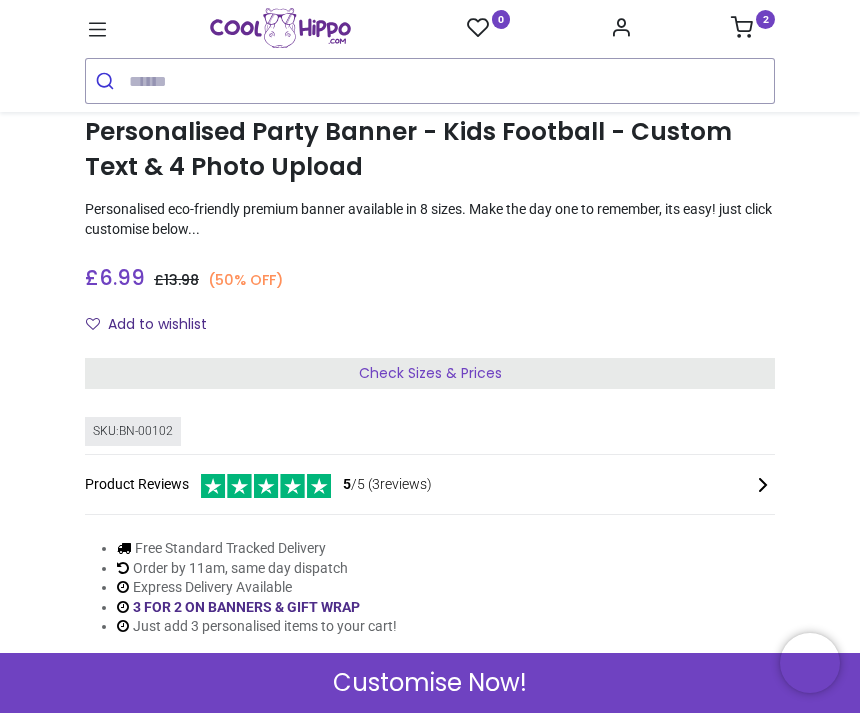 click on "Check Sizes & Prices" at bounding box center (430, 374) 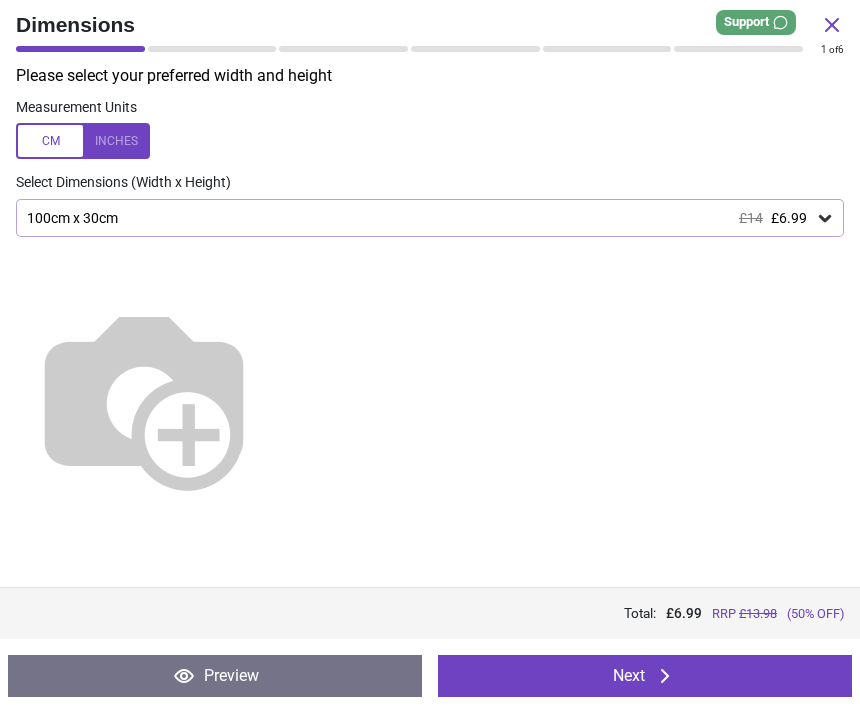 click on "Next" at bounding box center [645, 676] 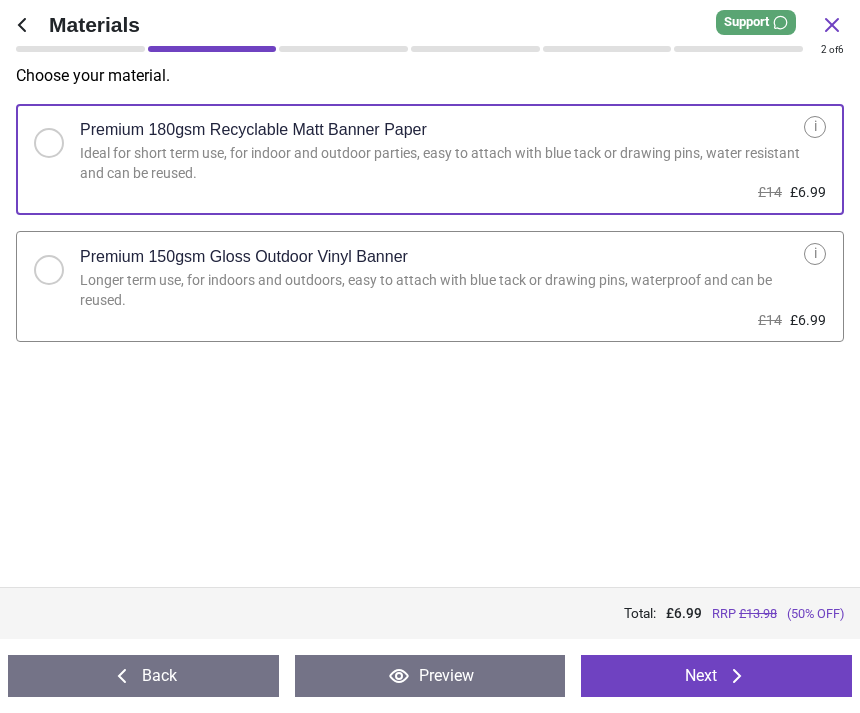 click 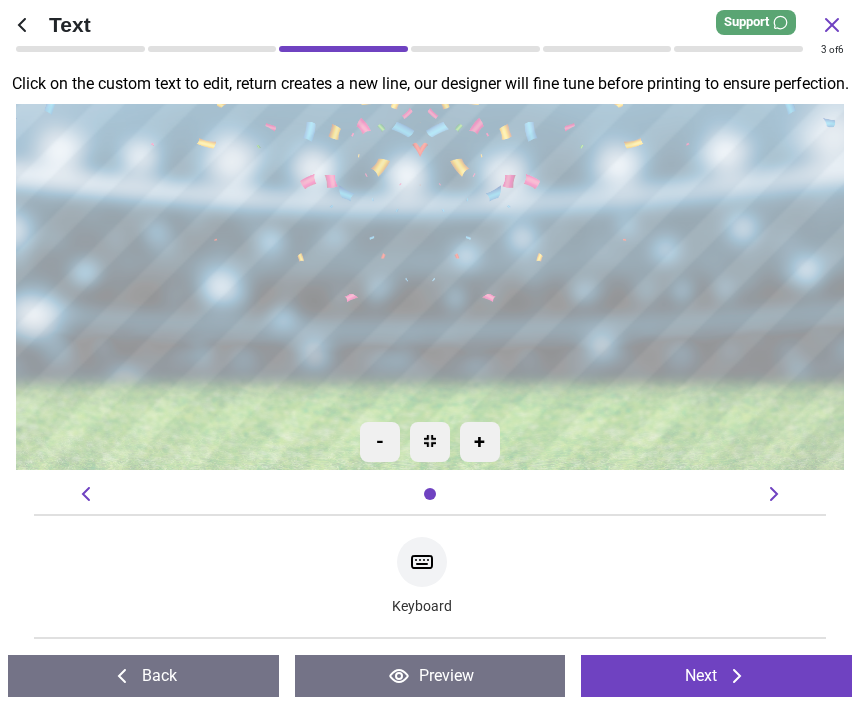 click at bounding box center (430, 276) 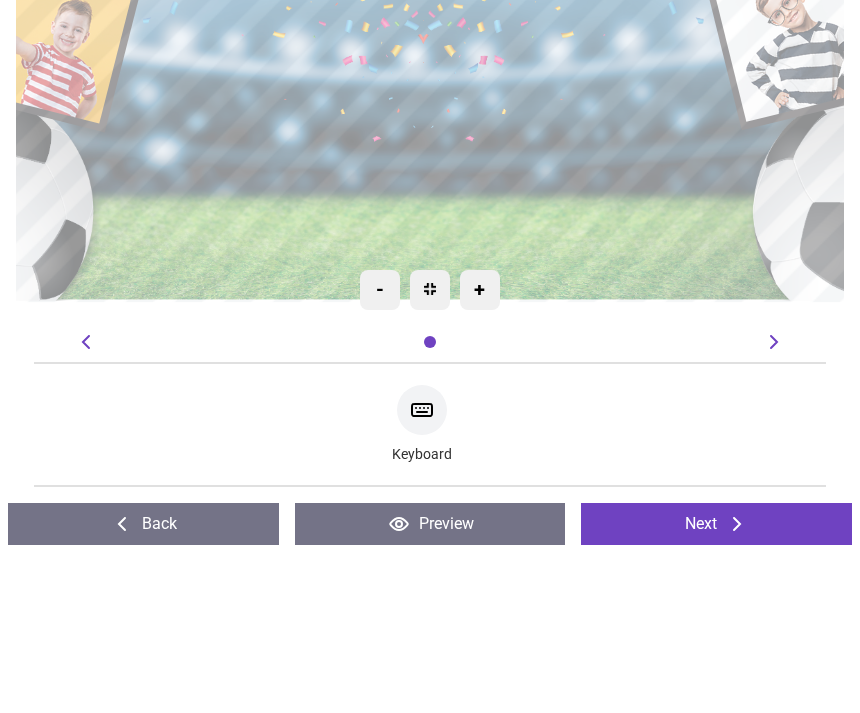 scroll, scrollTop: 0, scrollLeft: 0, axis: both 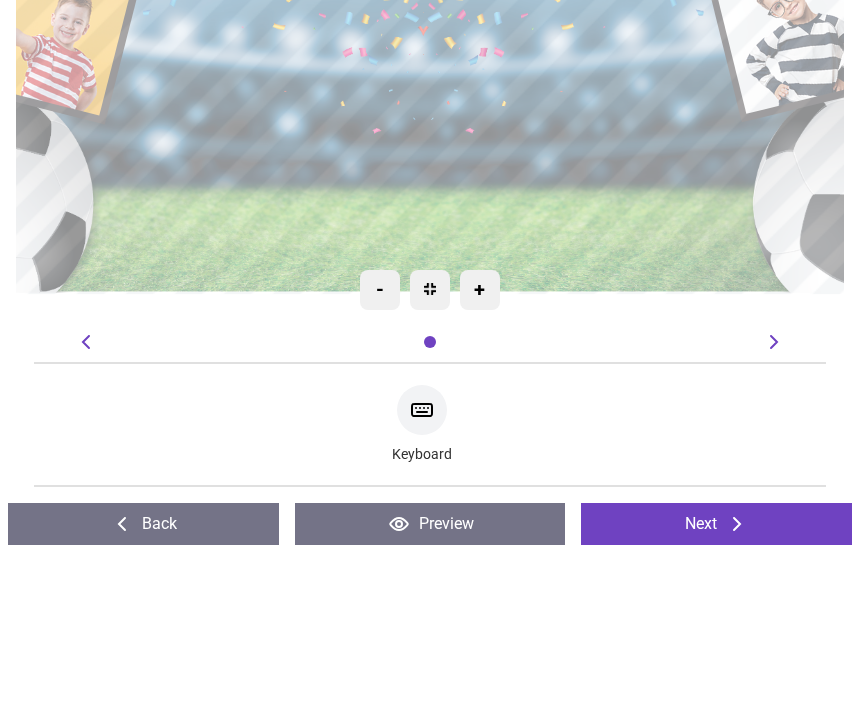 type on "**********" 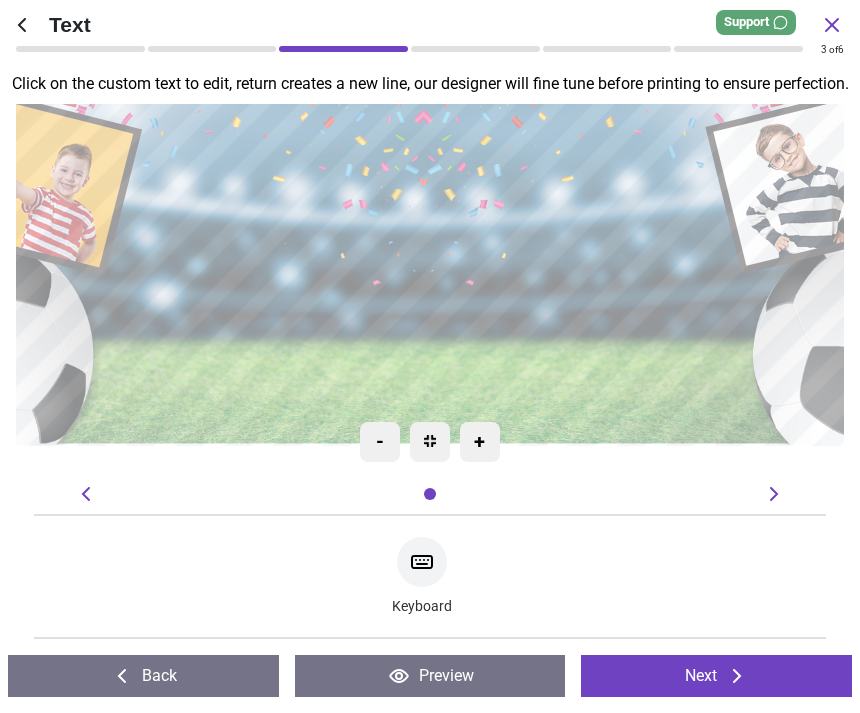 click on "Next" at bounding box center (716, 676) 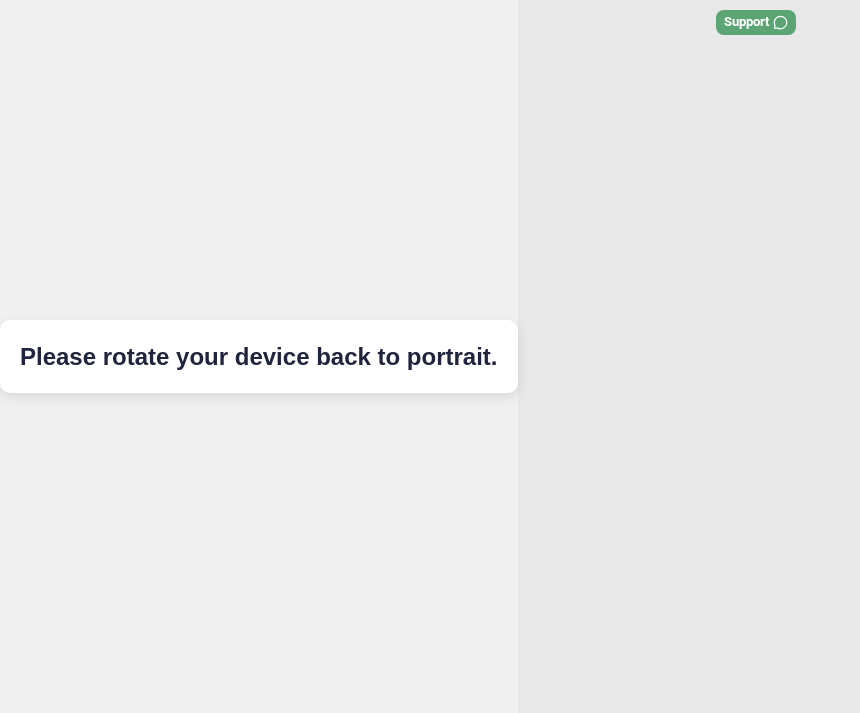 click on "Please rotate your device back to portrait." at bounding box center [259, 357] 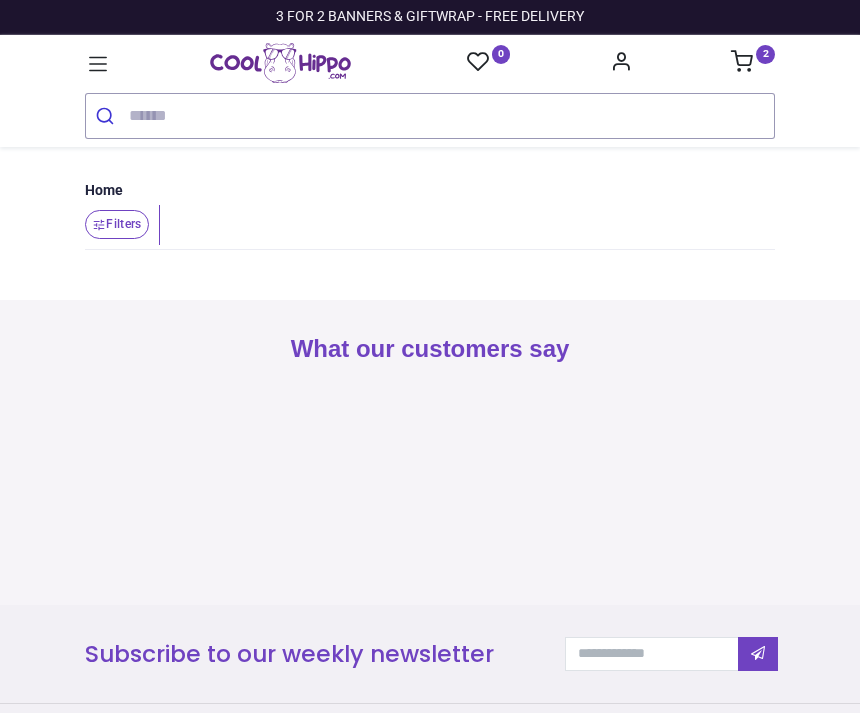 scroll, scrollTop: 0, scrollLeft: 0, axis: both 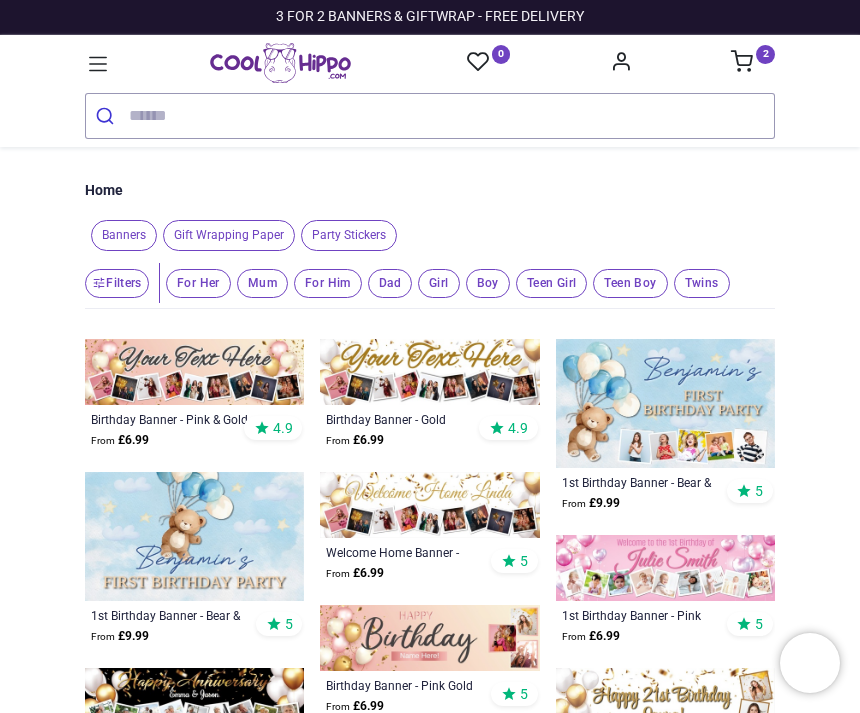 click on "Party Stickers" at bounding box center [349, 235] 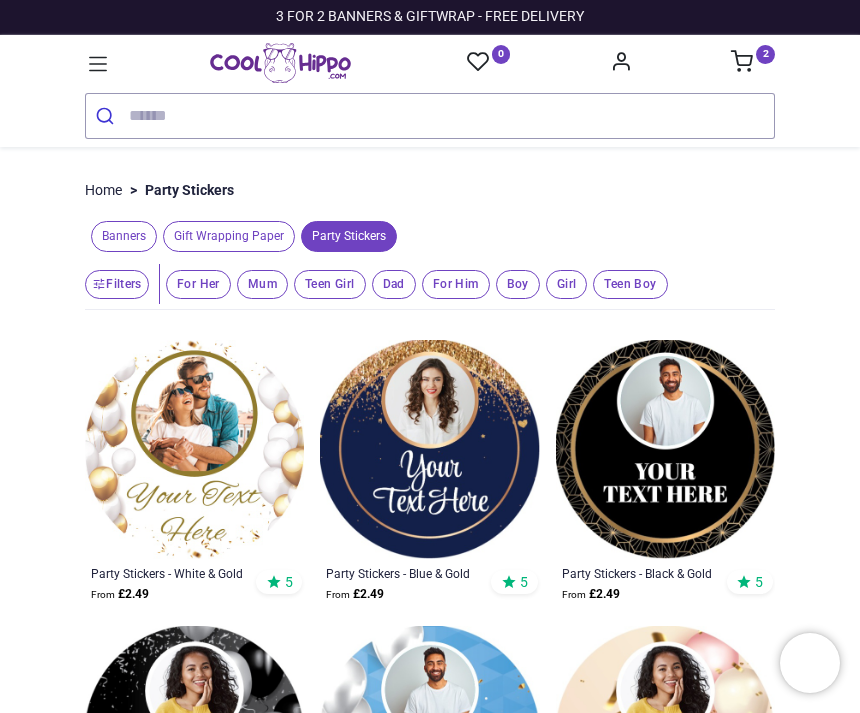 click on "Girl" at bounding box center (198, 284) 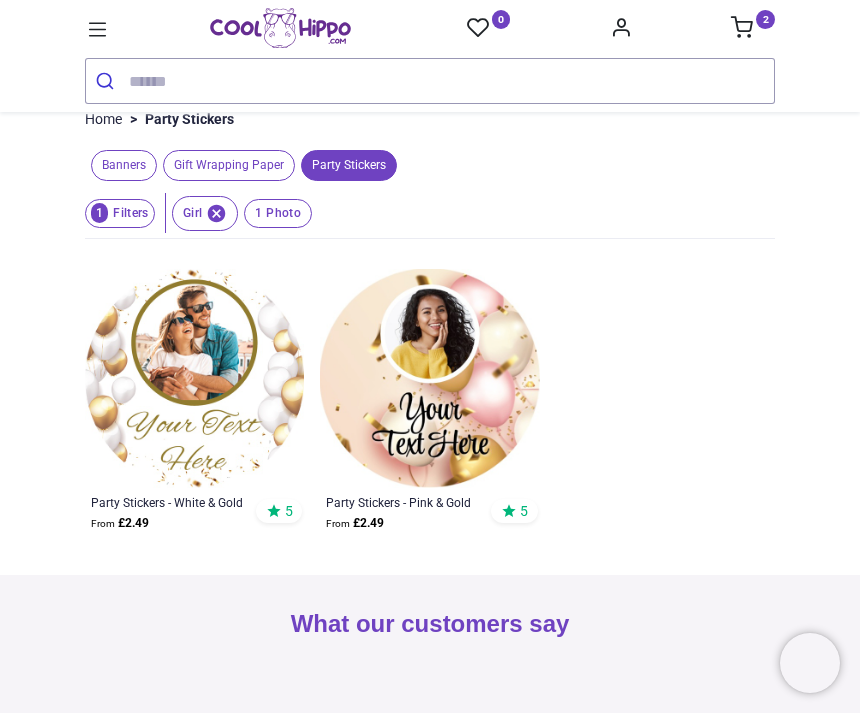 scroll, scrollTop: 37, scrollLeft: 0, axis: vertical 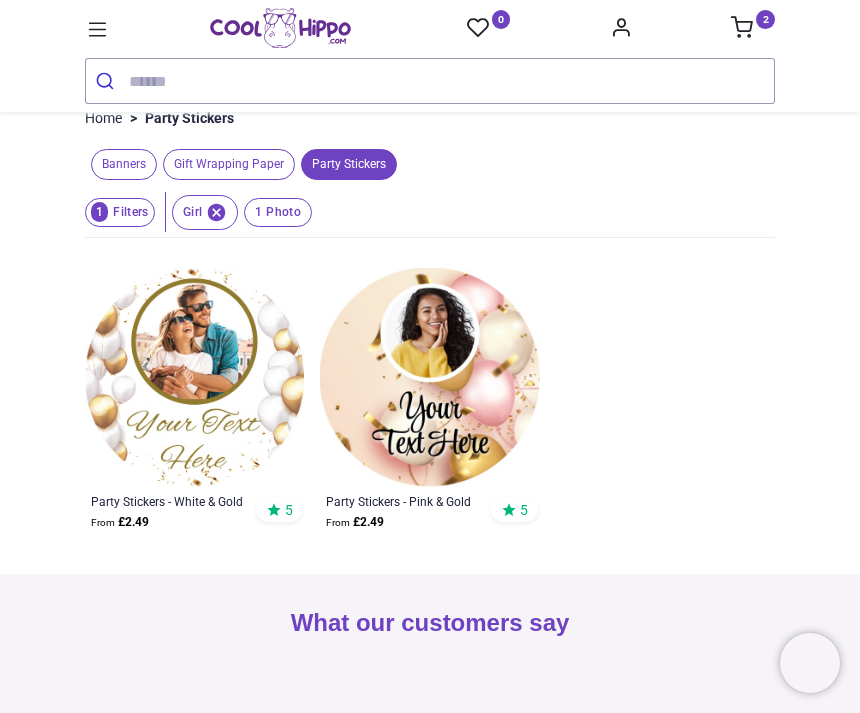 click at bounding box center [429, 377] 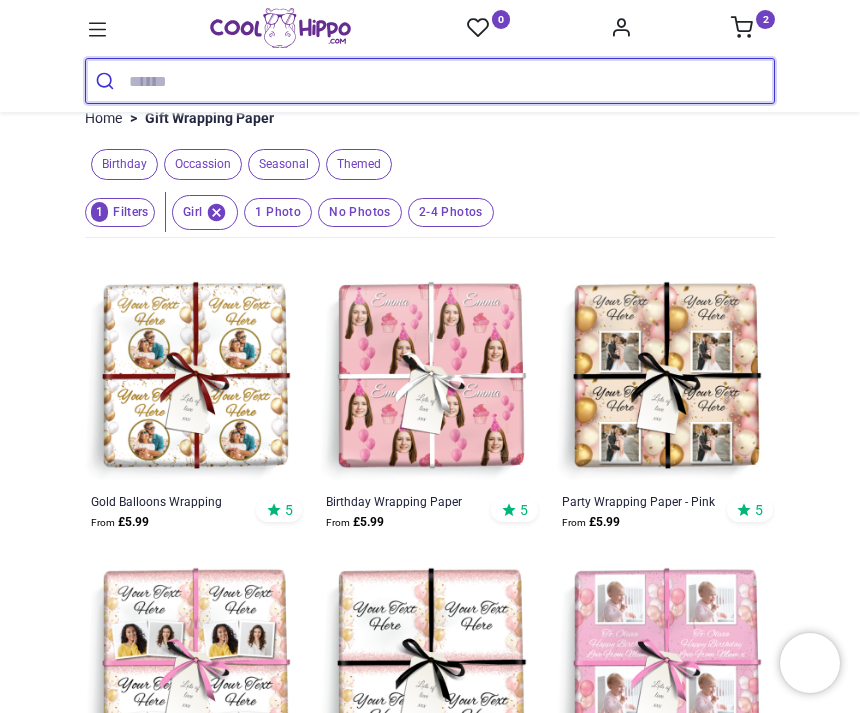 click at bounding box center [451, 81] 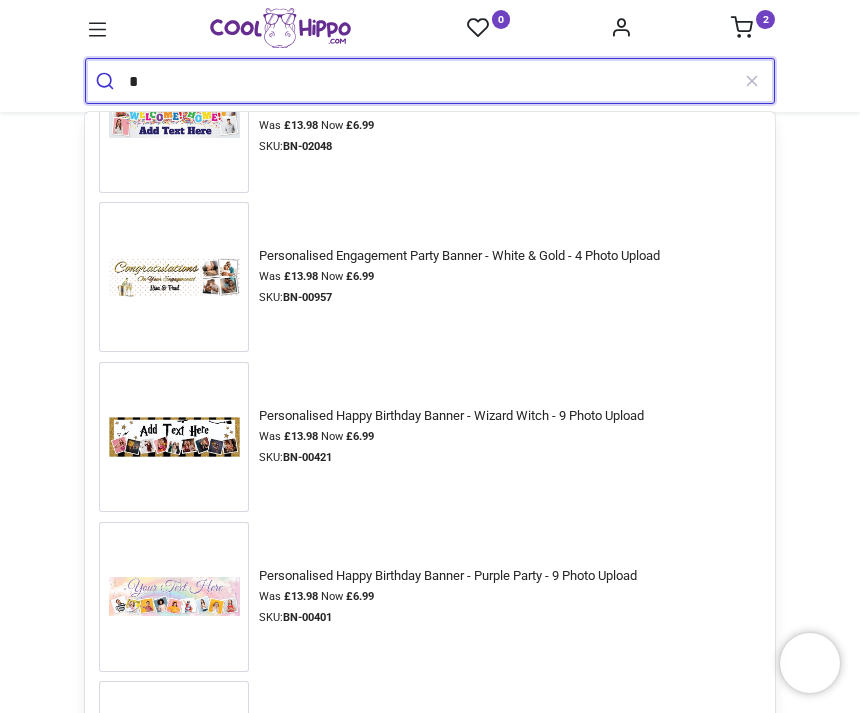 click at bounding box center [429, 81] 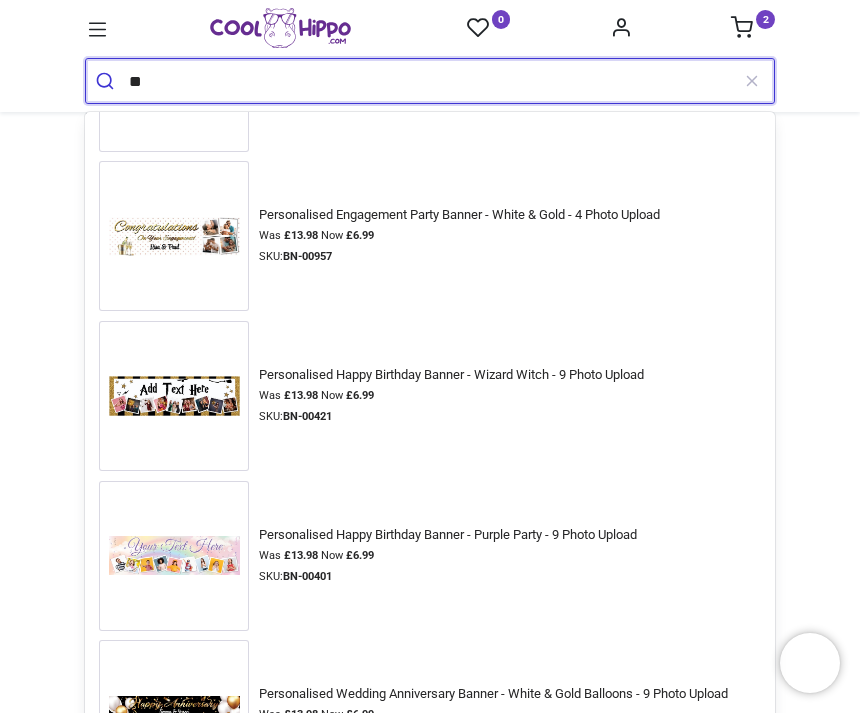 scroll, scrollTop: 0, scrollLeft: 0, axis: both 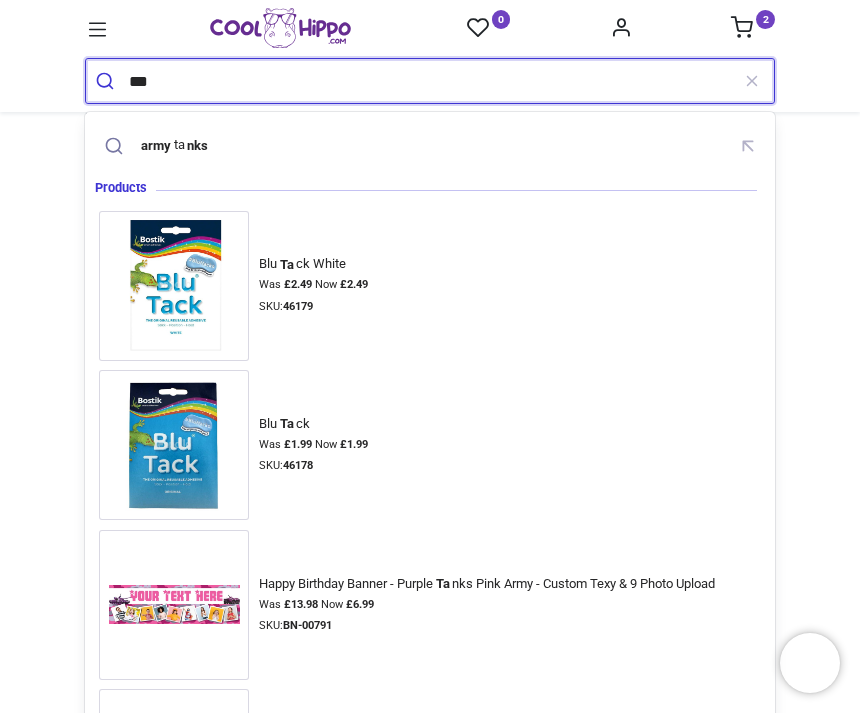 type on "**" 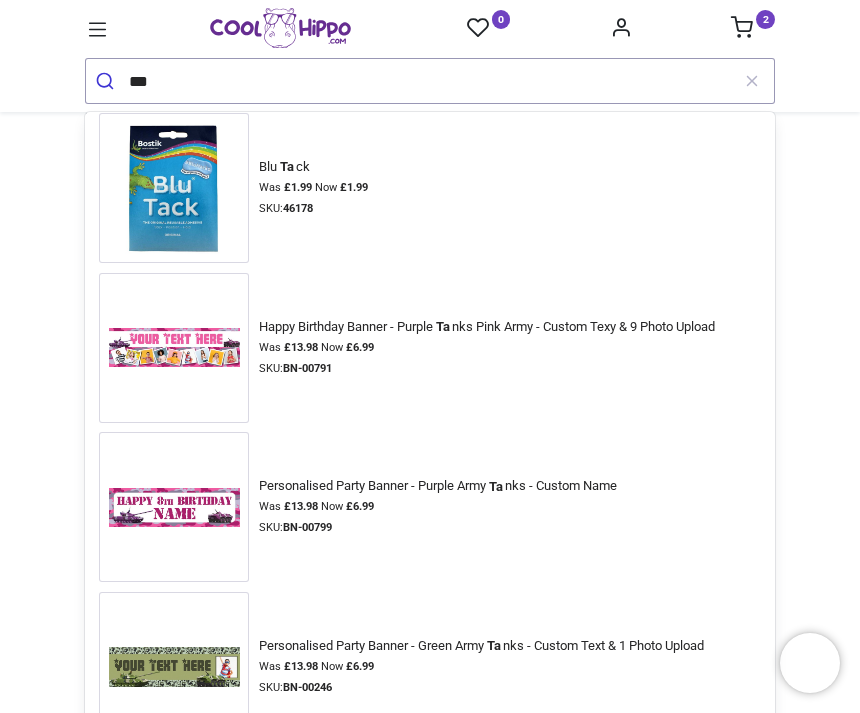 scroll, scrollTop: 267, scrollLeft: 0, axis: vertical 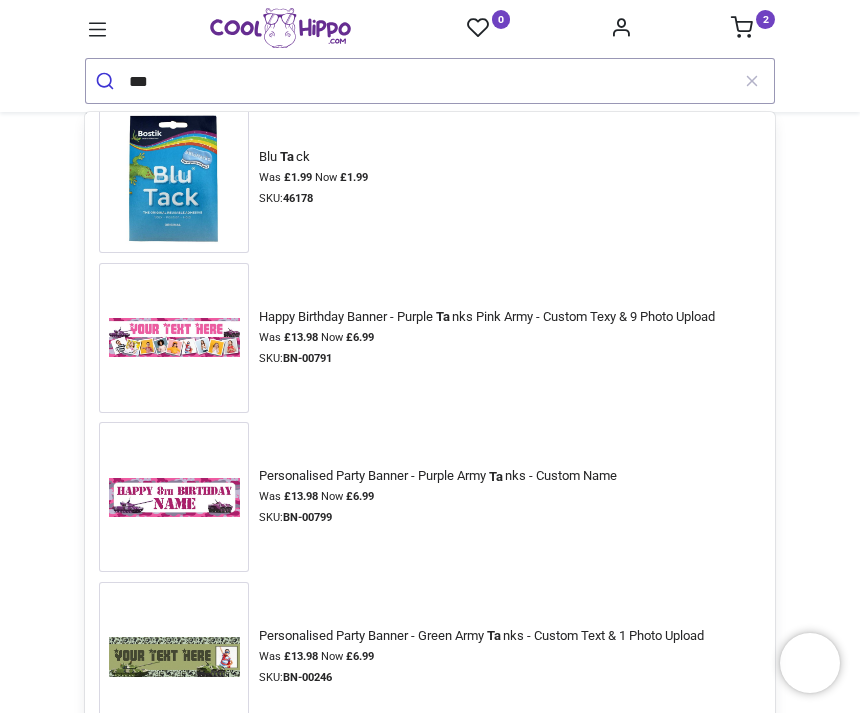 click at bounding box center [174, 497] 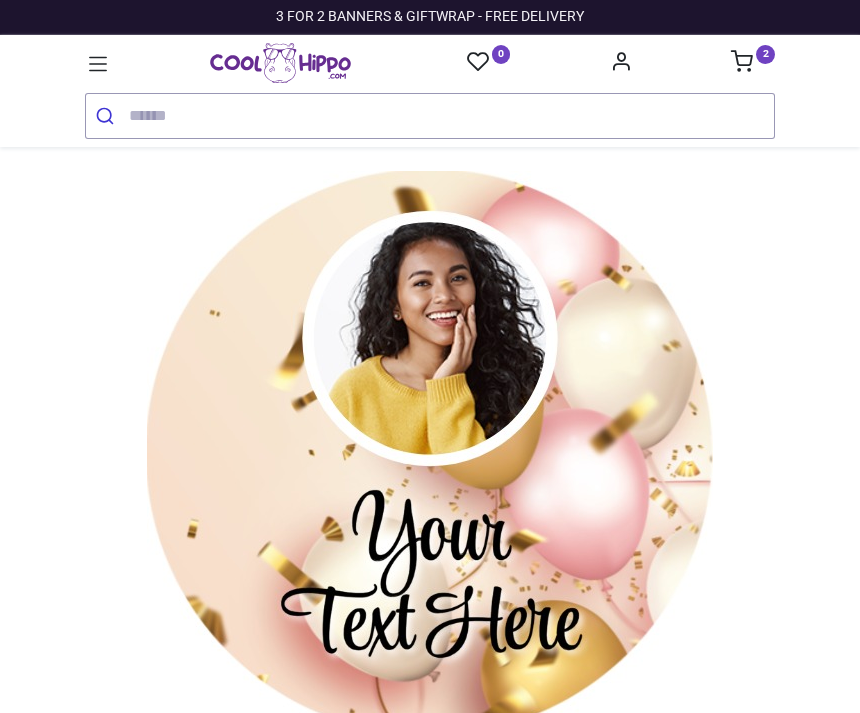 scroll, scrollTop: 0, scrollLeft: 0, axis: both 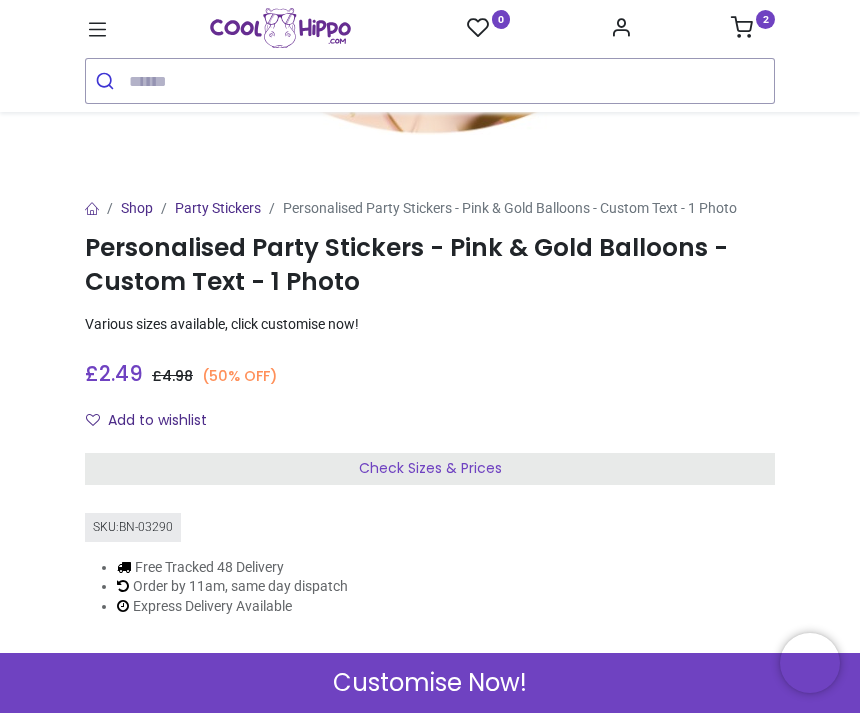 click on "Check Sizes & Prices" at bounding box center [430, 469] 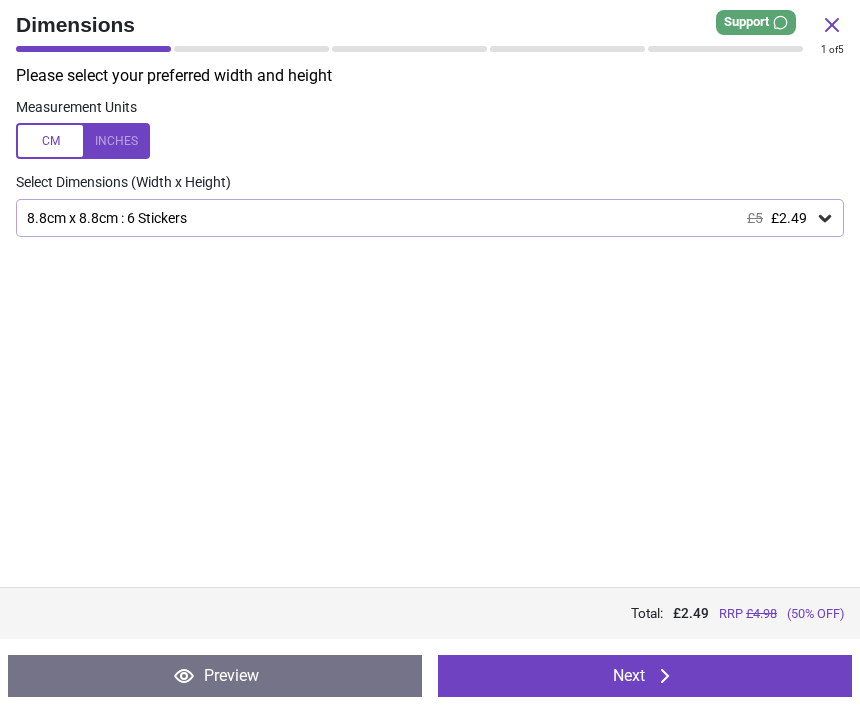 click 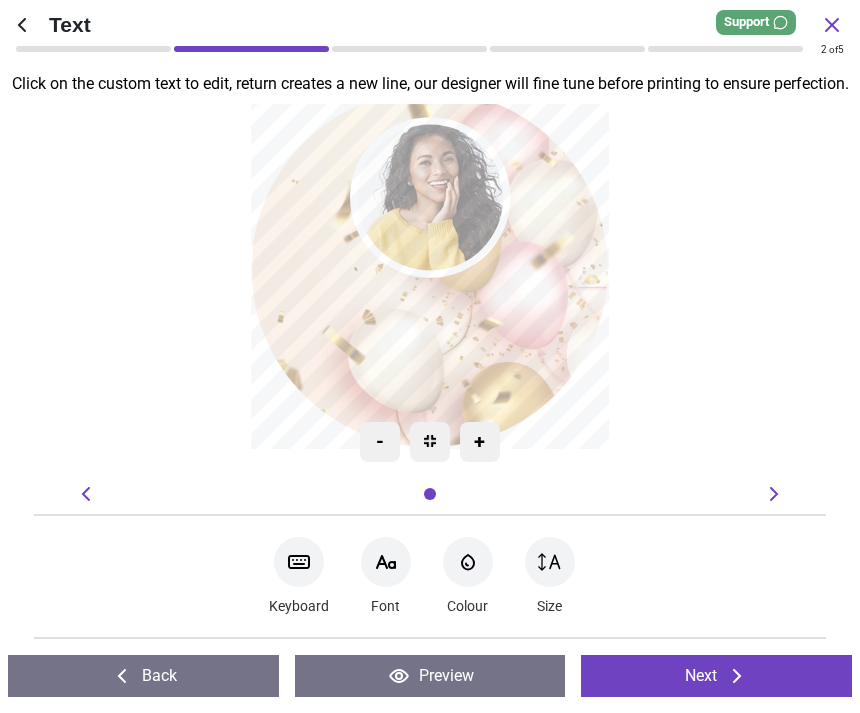 click at bounding box center (430, 351) 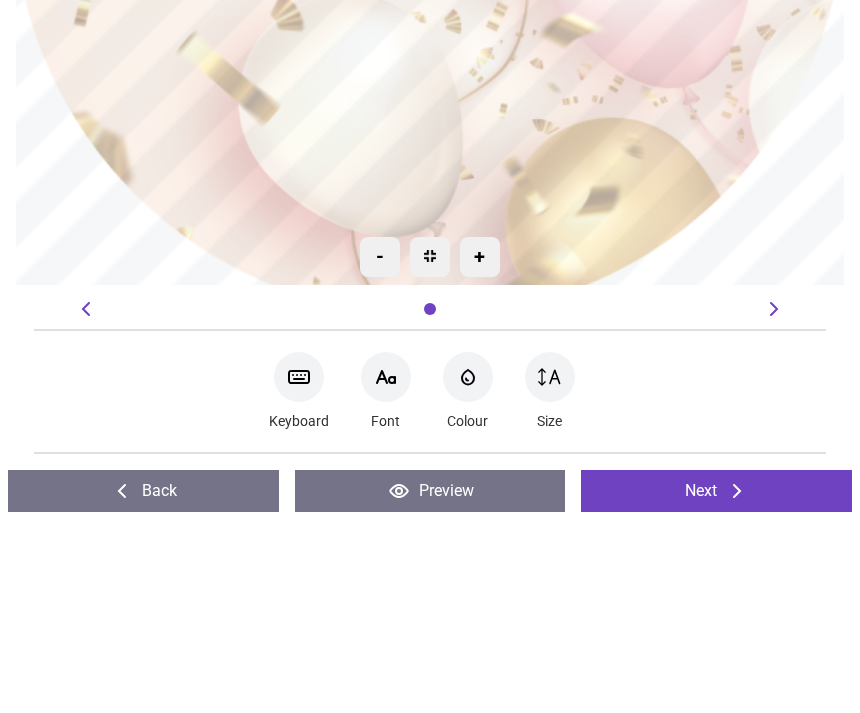 scroll, scrollTop: 0, scrollLeft: 0, axis: both 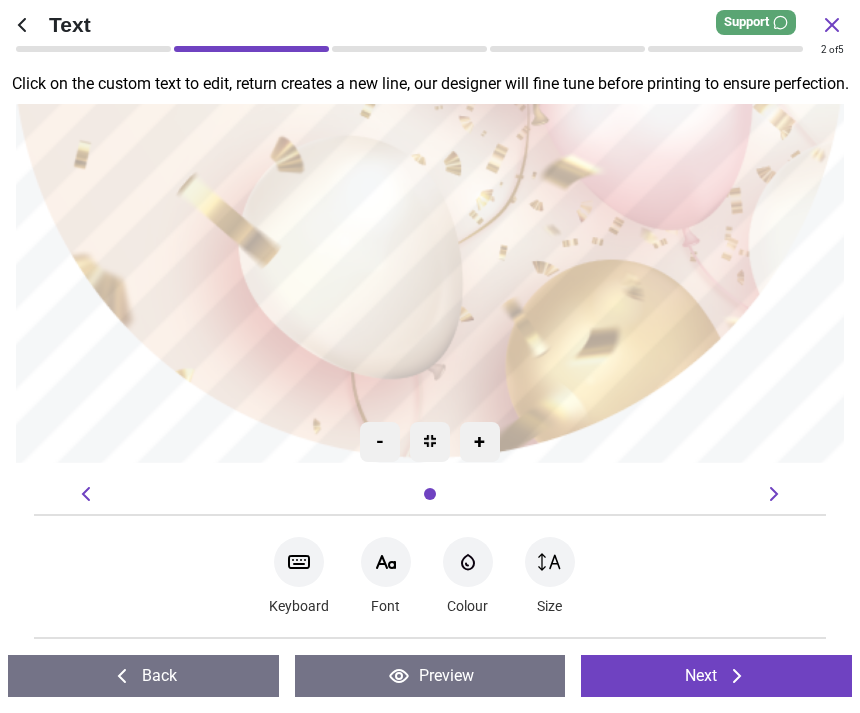 type on "**********" 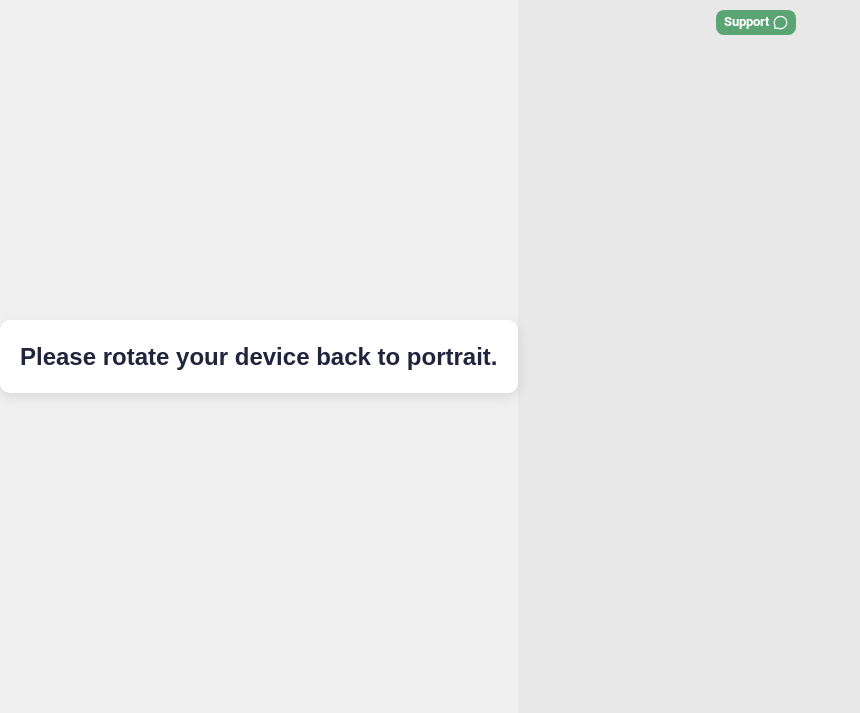 click 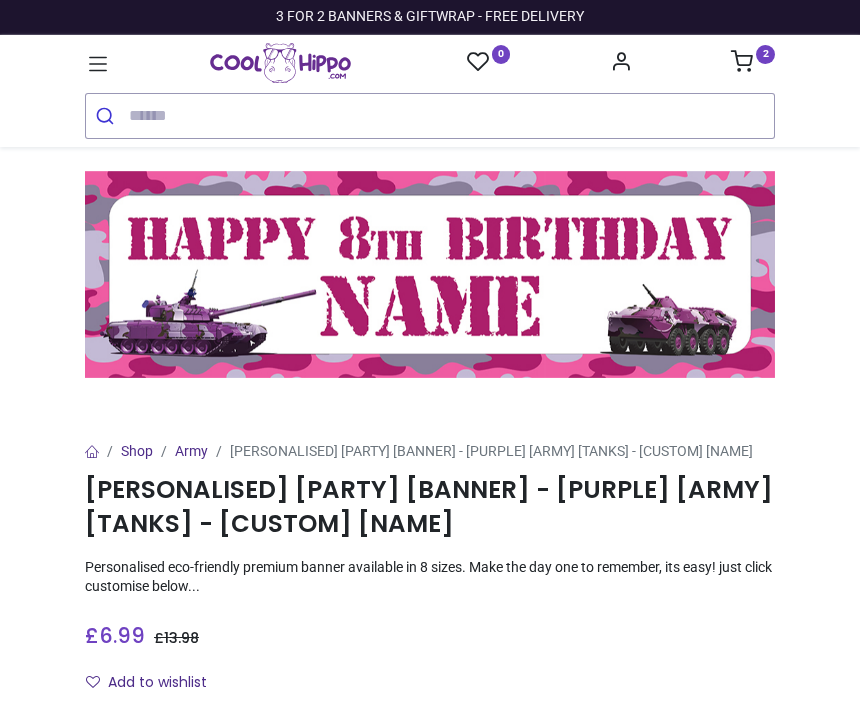 scroll, scrollTop: 0, scrollLeft: 0, axis: both 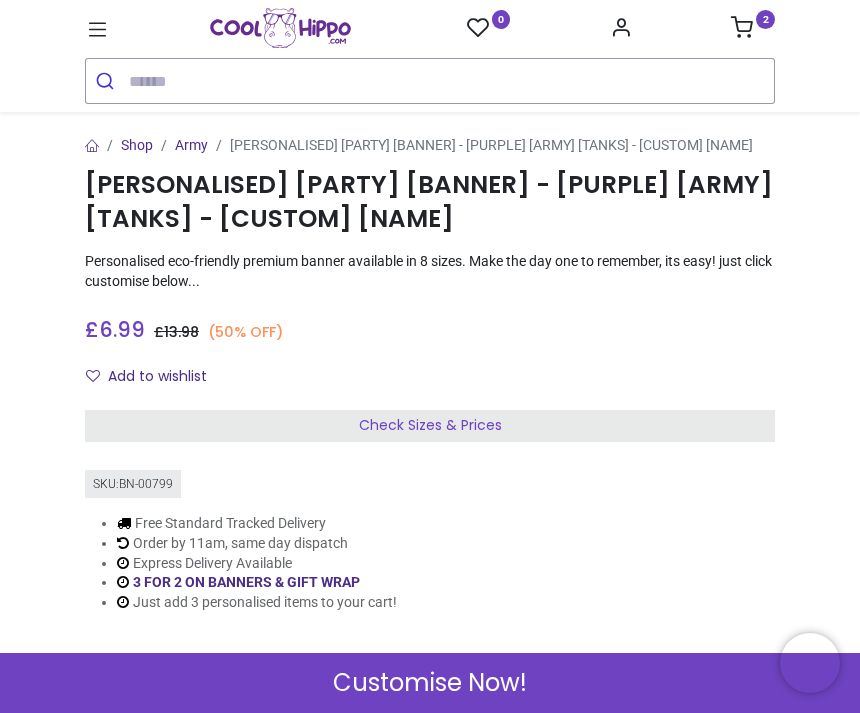 click on "Check Sizes & Prices" at bounding box center [430, 426] 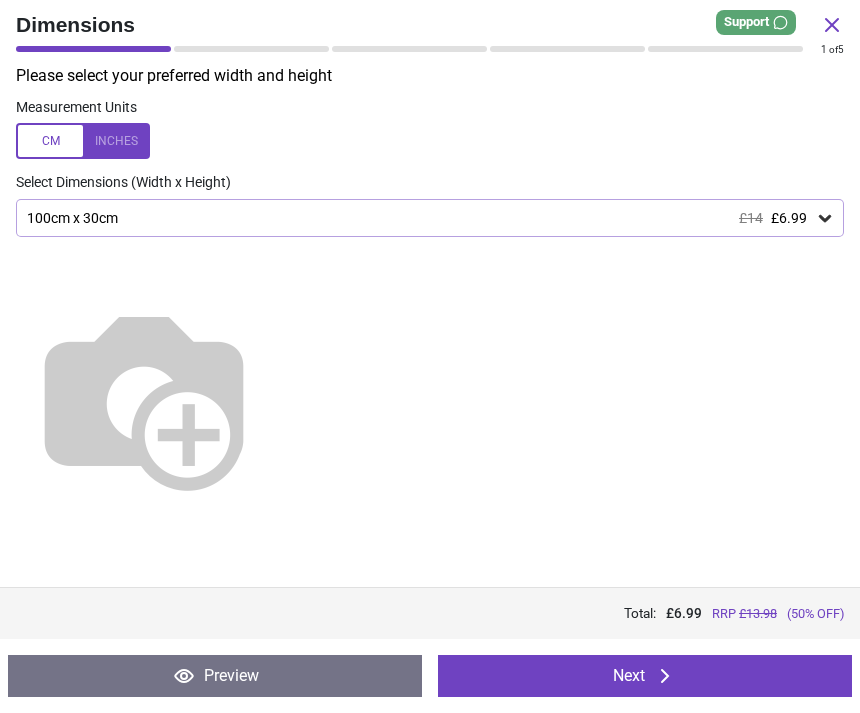 click on "Next" at bounding box center [645, 676] 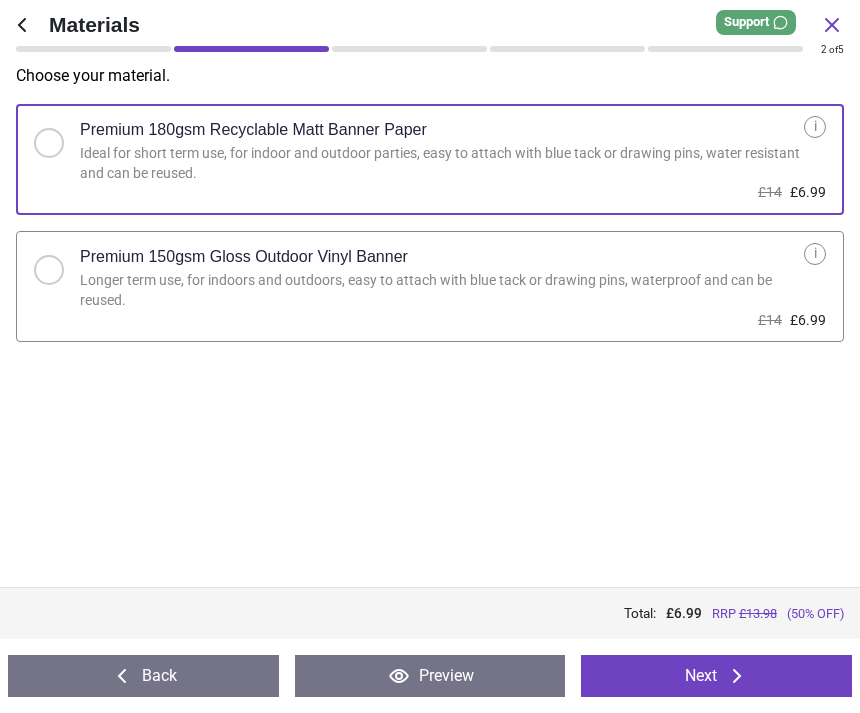 click 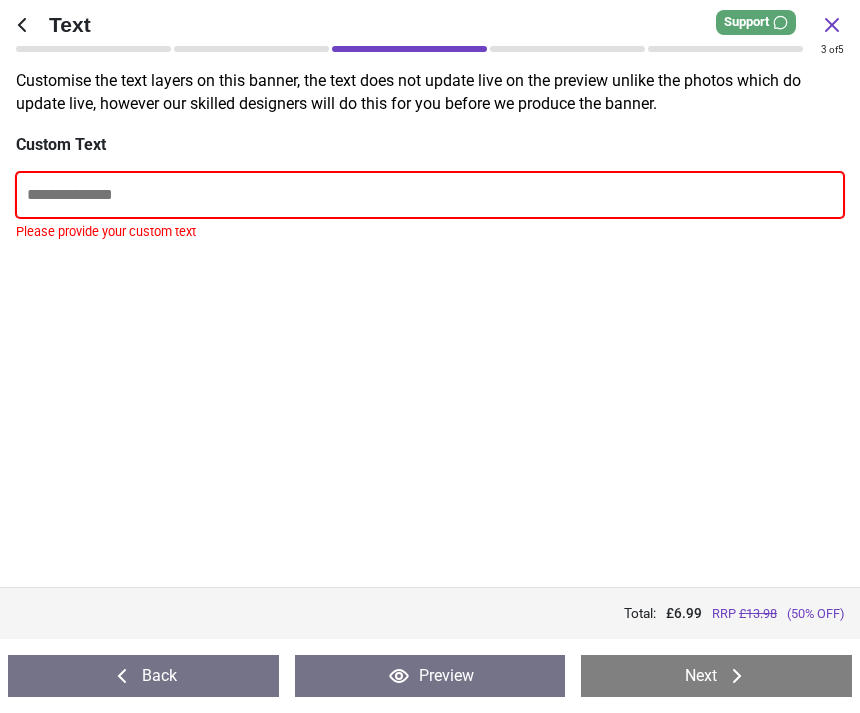 click at bounding box center [430, 195] 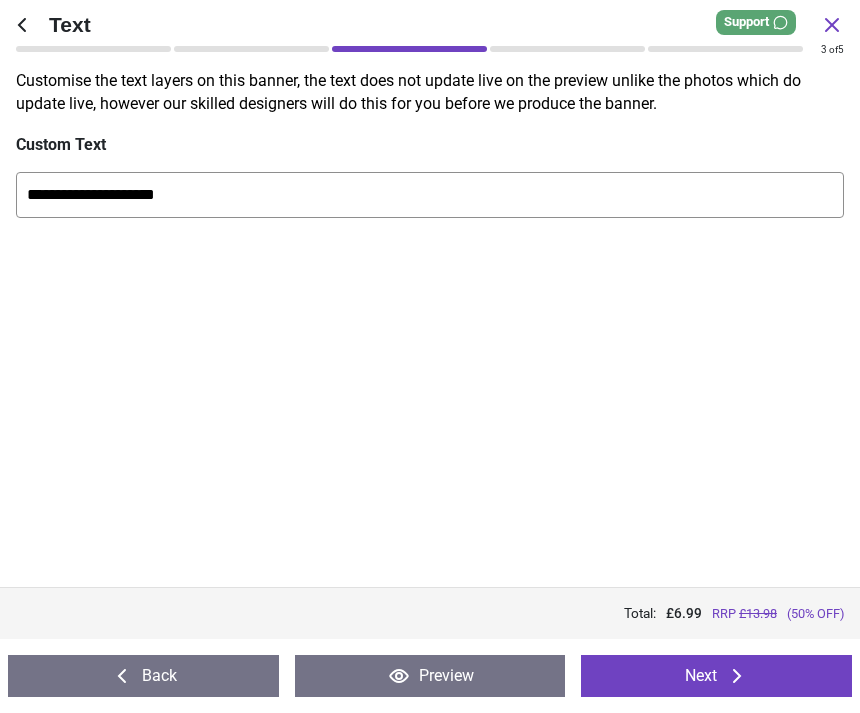 type on "**********" 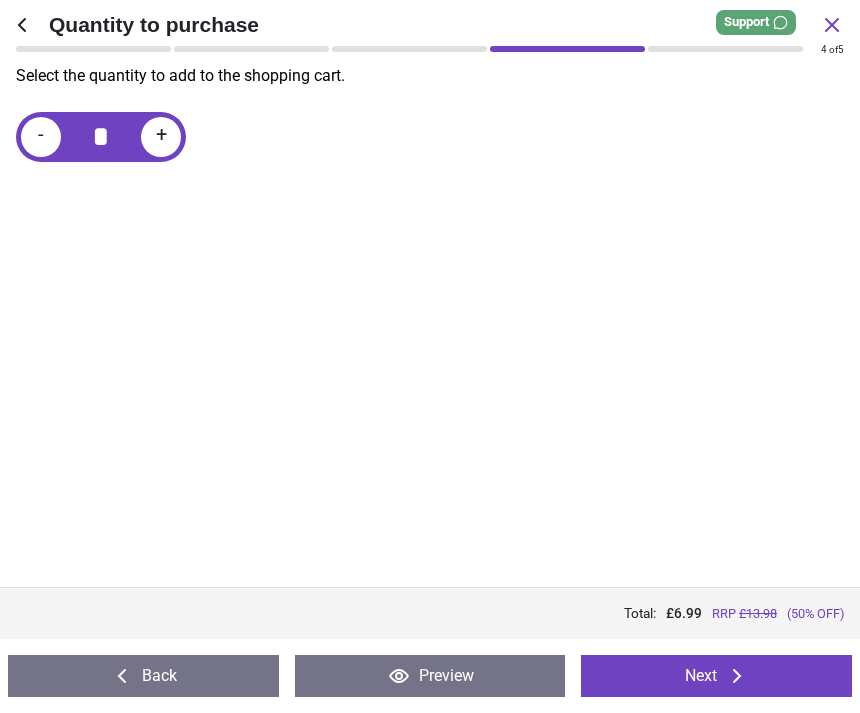 click on "Next" at bounding box center (716, 676) 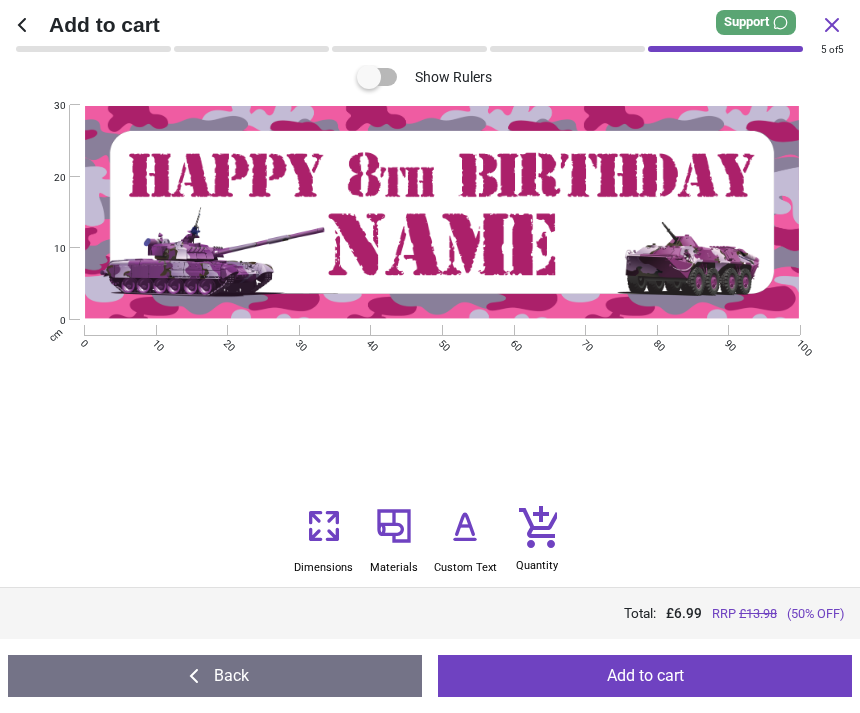 click 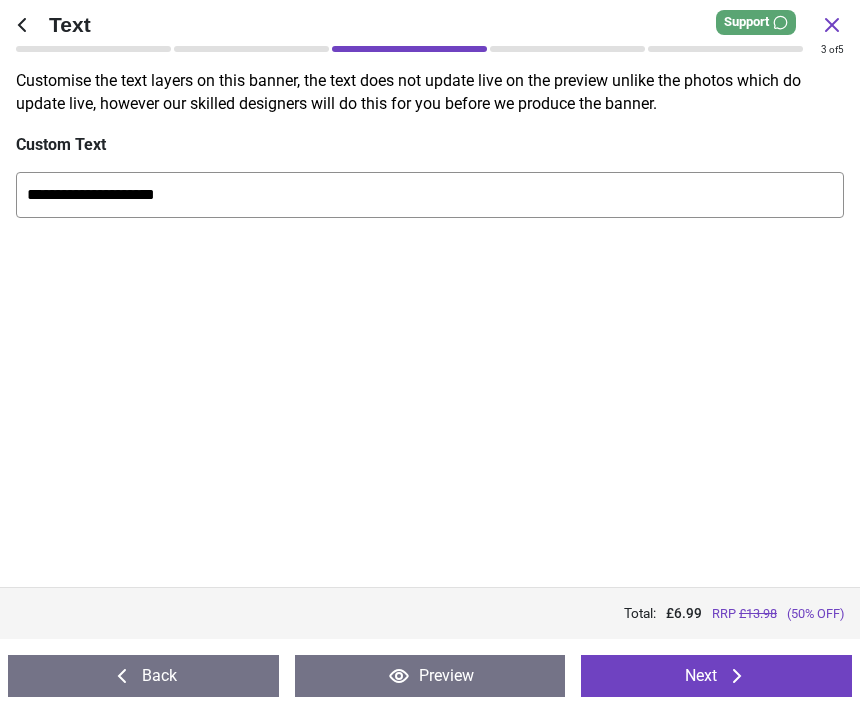 click on "Next" at bounding box center [716, 676] 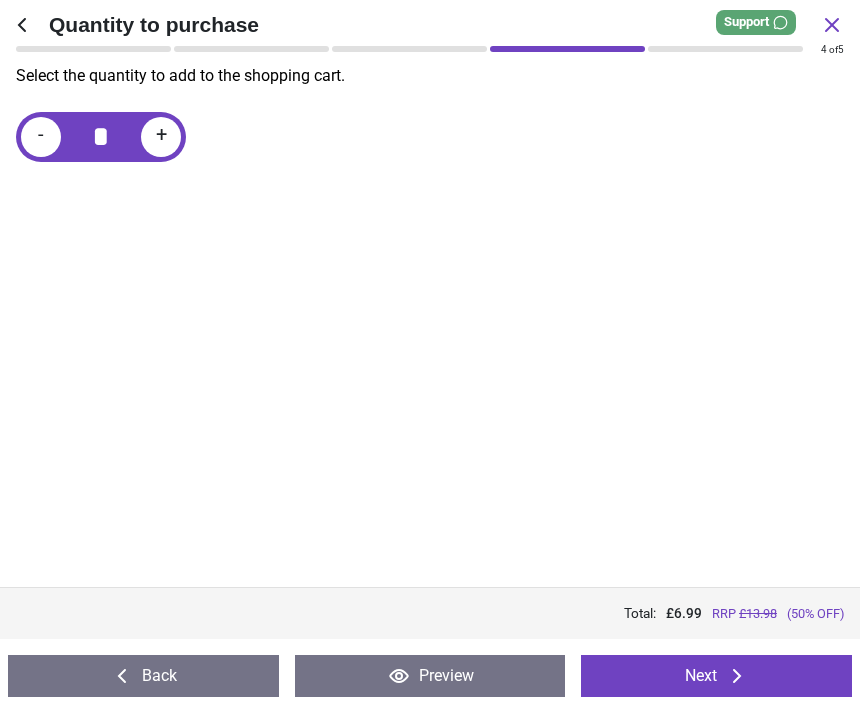 click 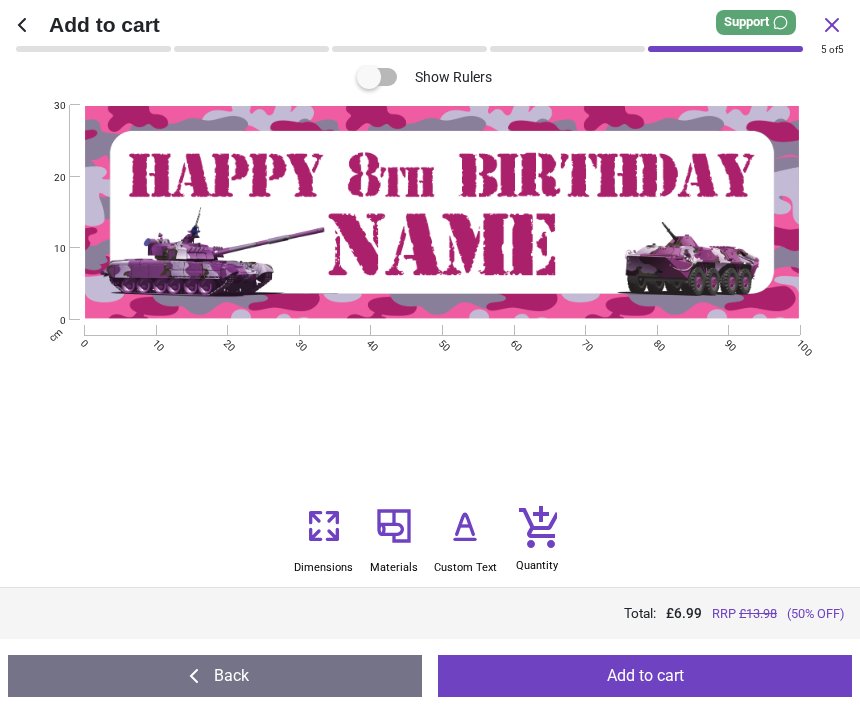 click 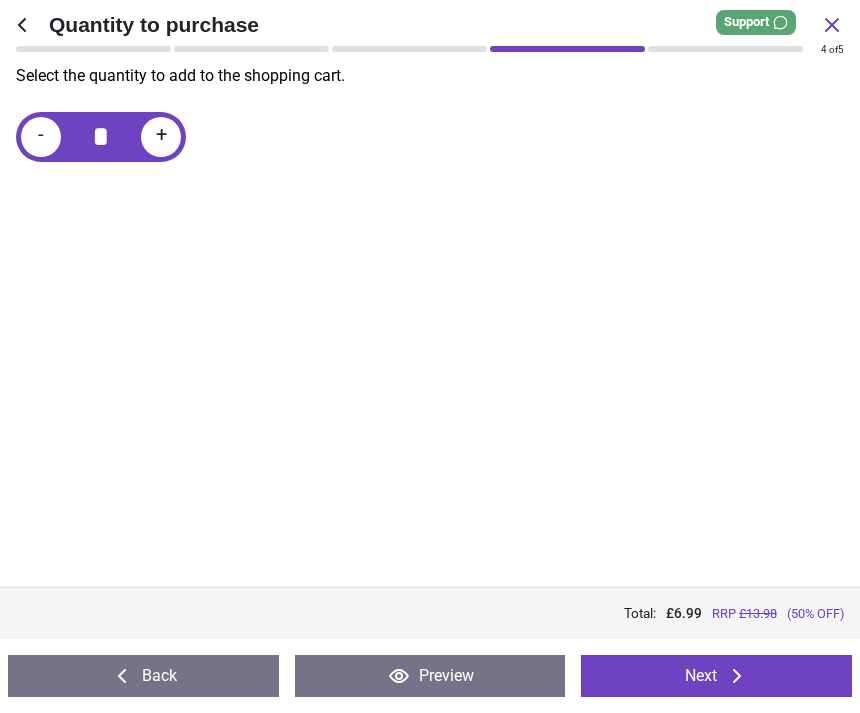 click 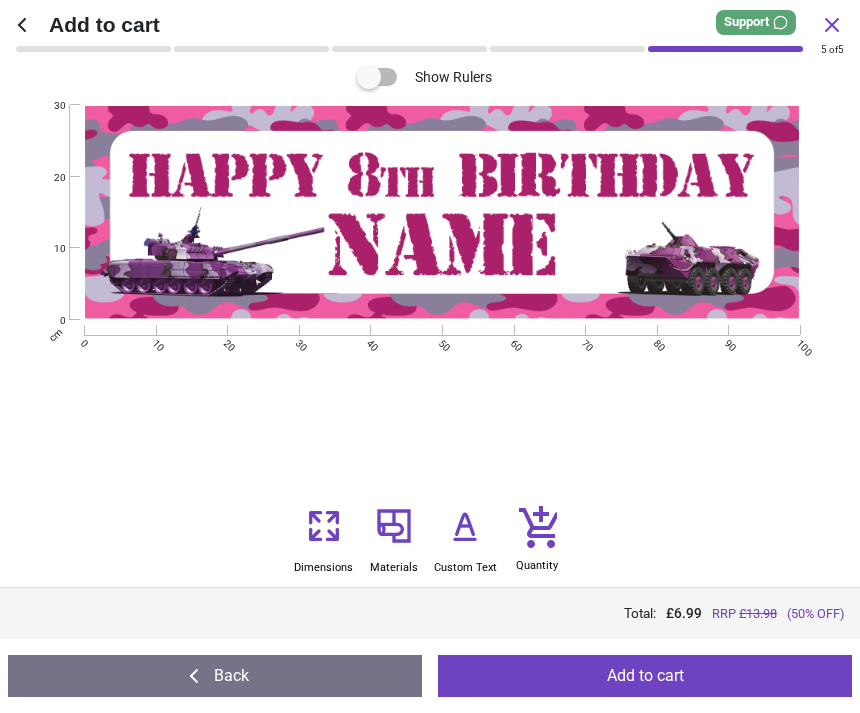 click 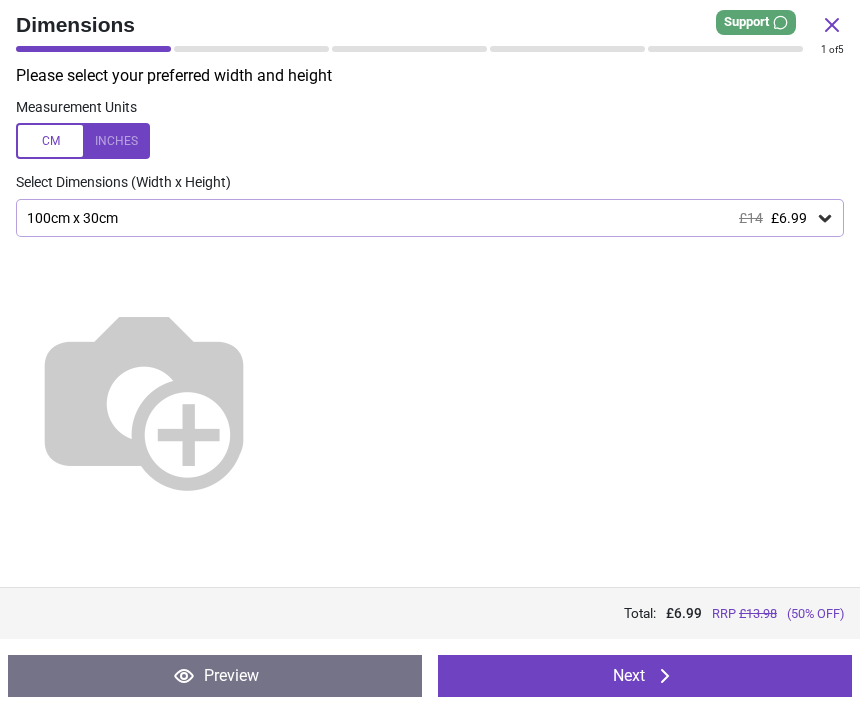 click on "Next" at bounding box center (645, 676) 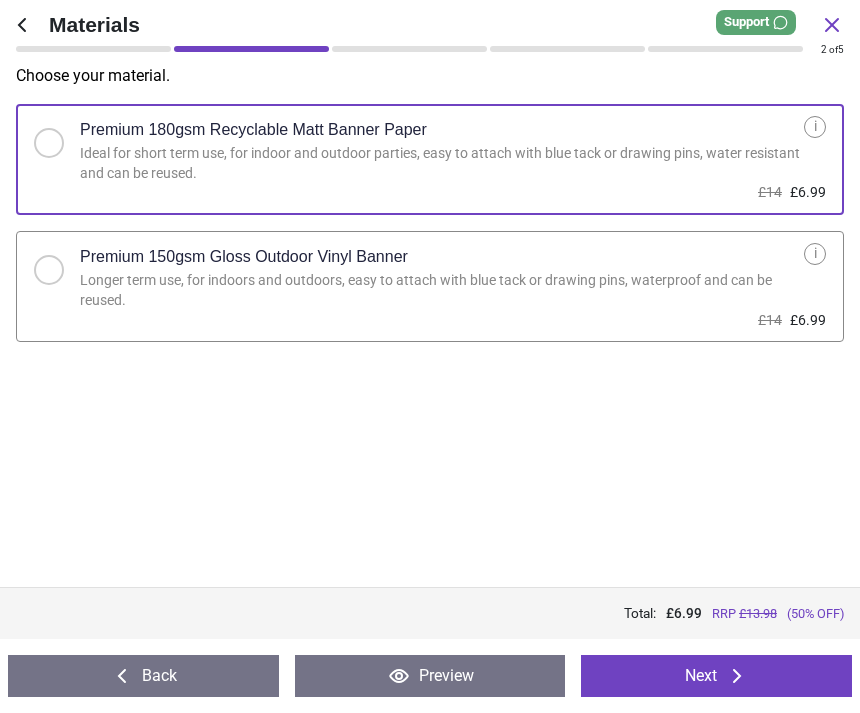 click 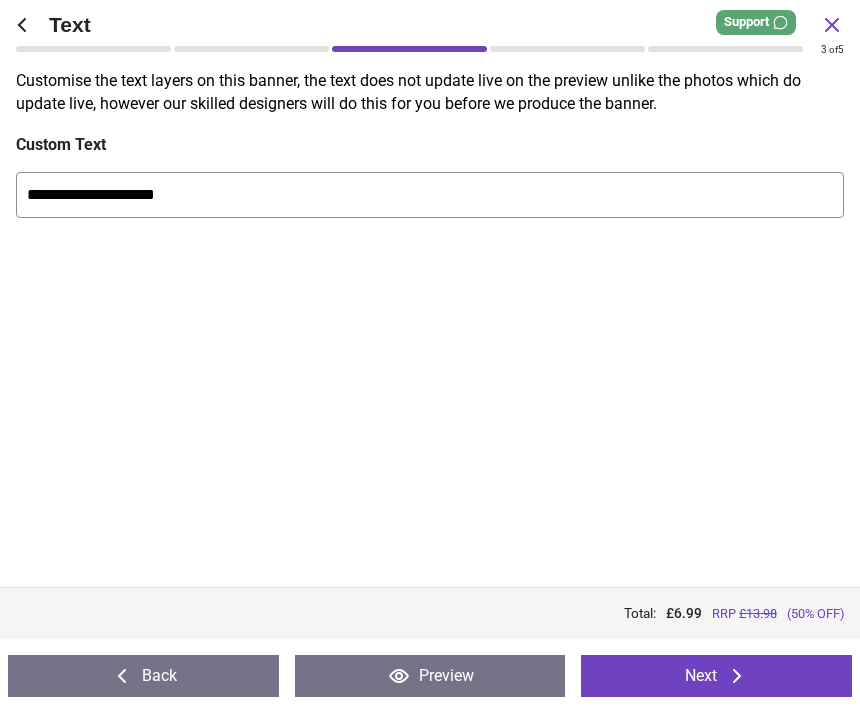 click on "Next" at bounding box center (716, 676) 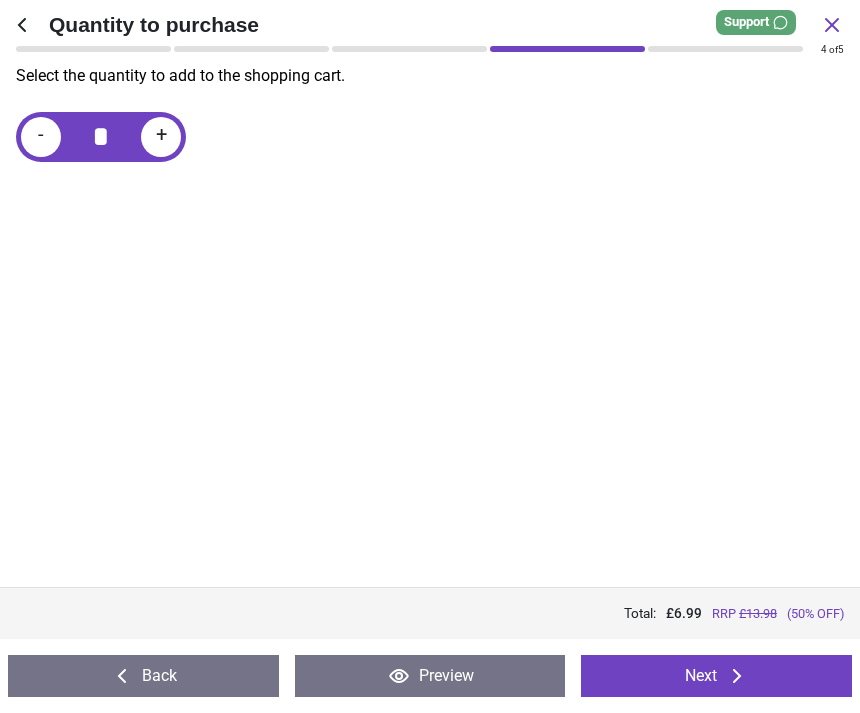click 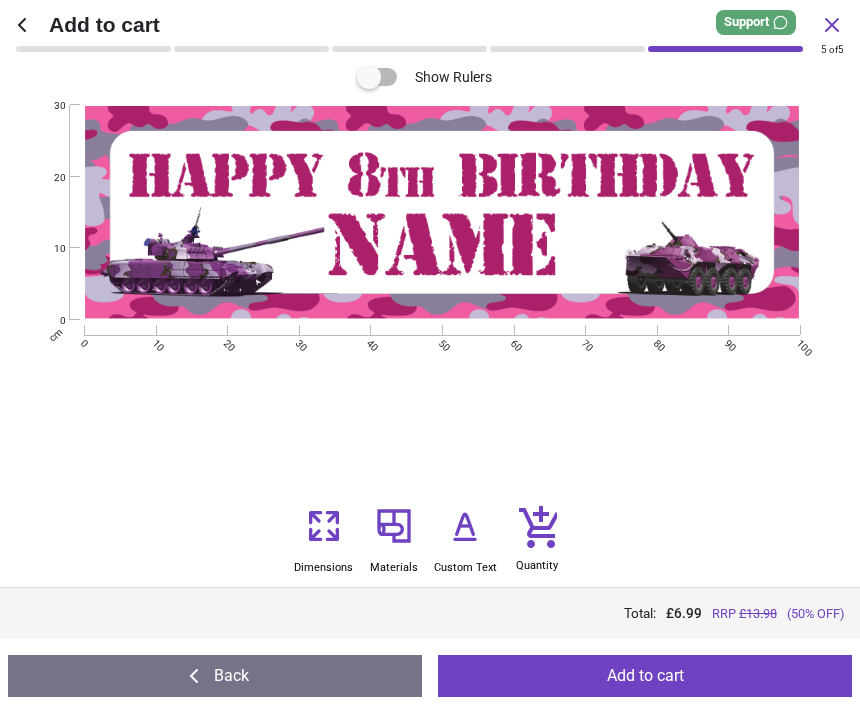 click 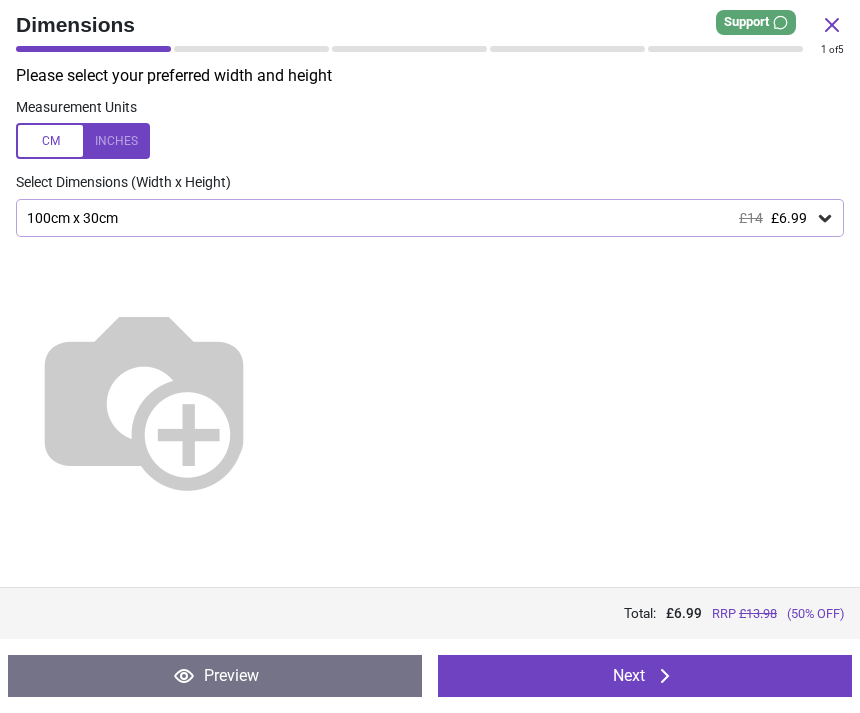 click on "Next" at bounding box center (645, 676) 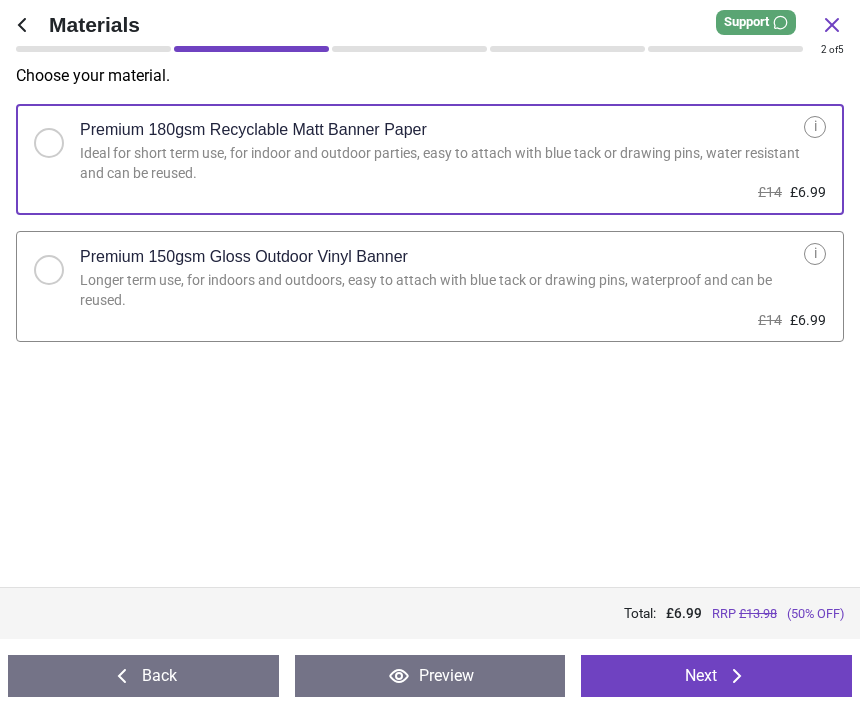 click at bounding box center (49, 270) 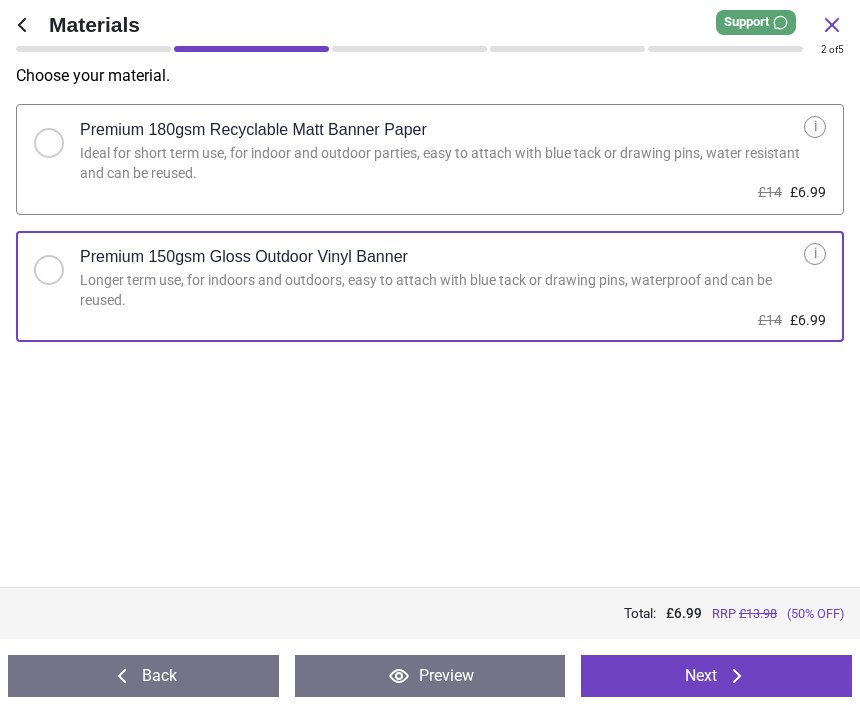 click 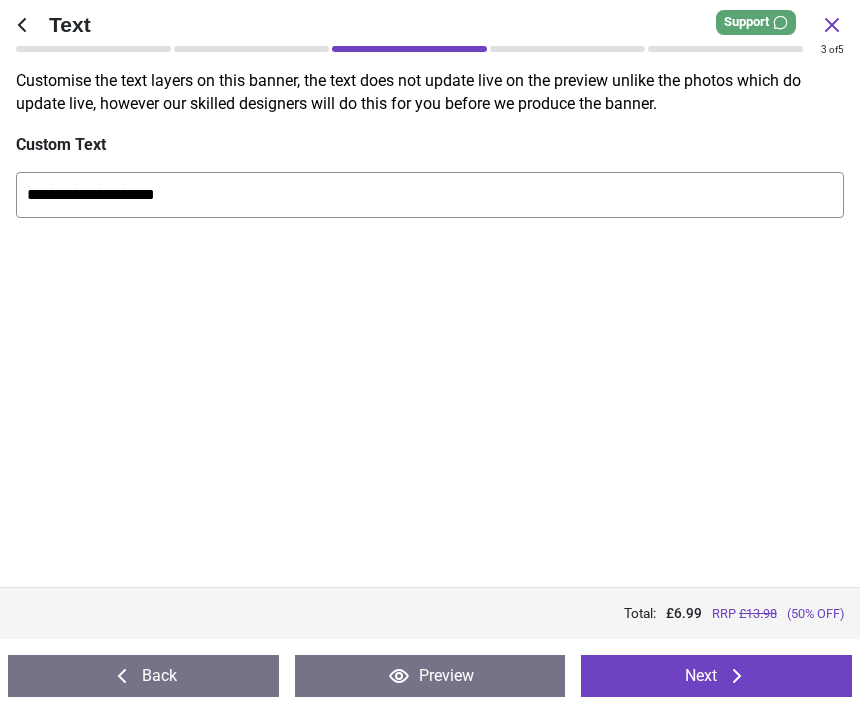 click on "Next" at bounding box center (716, 676) 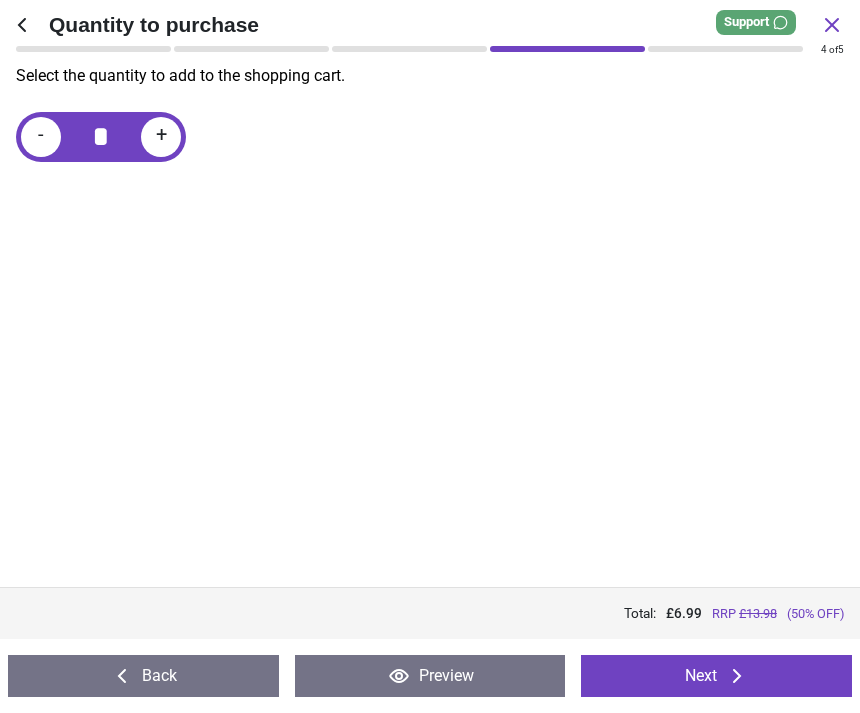click on "Next" at bounding box center [716, 676] 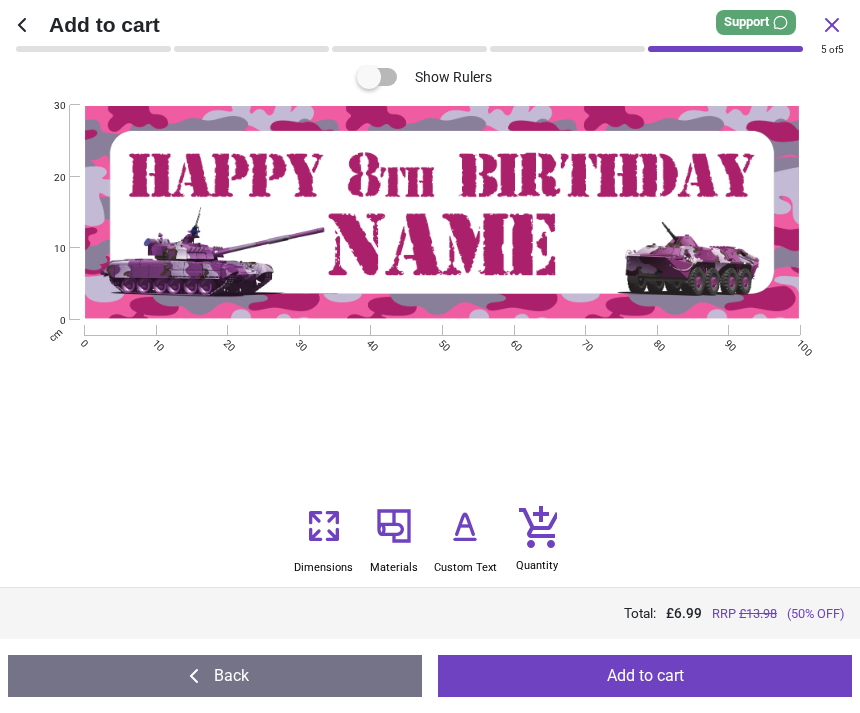 click on "Created with Snap" at bounding box center [442, 212] 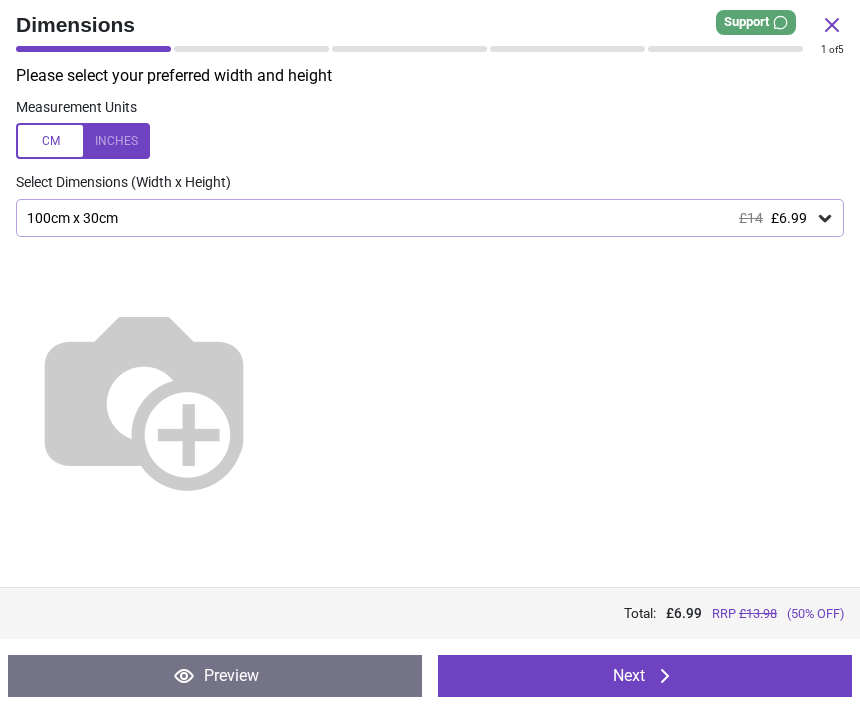 scroll, scrollTop: 0, scrollLeft: 0, axis: both 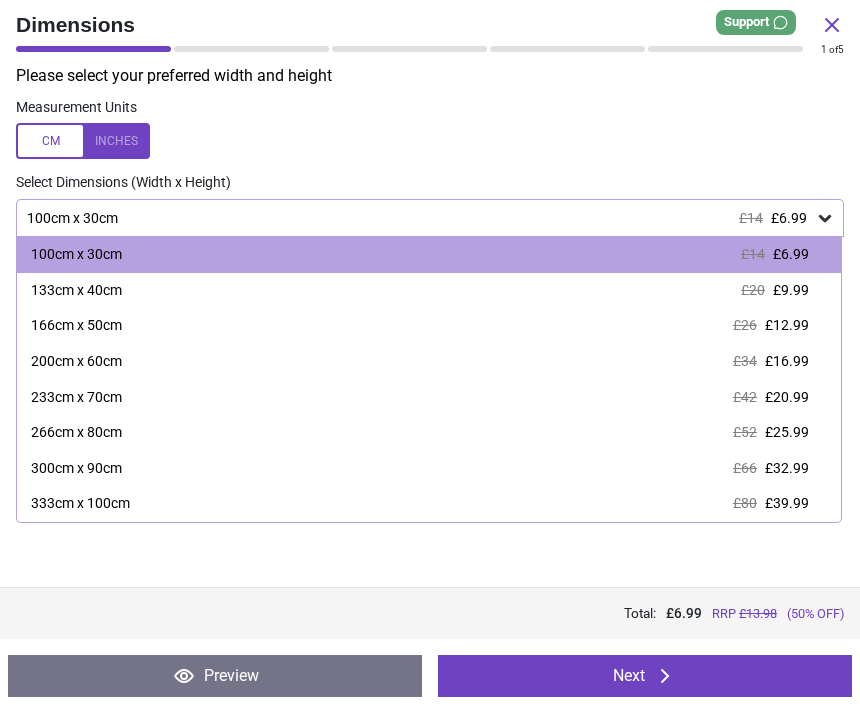 click on "133cm  x  40cm       £20 £9.99" at bounding box center (429, 291) 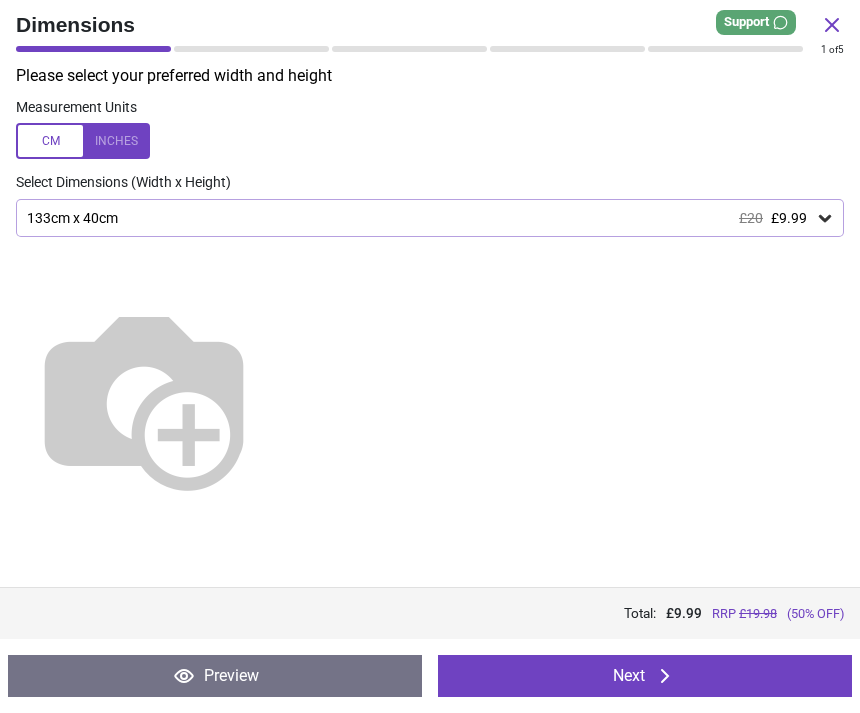 click on "Next" at bounding box center (645, 676) 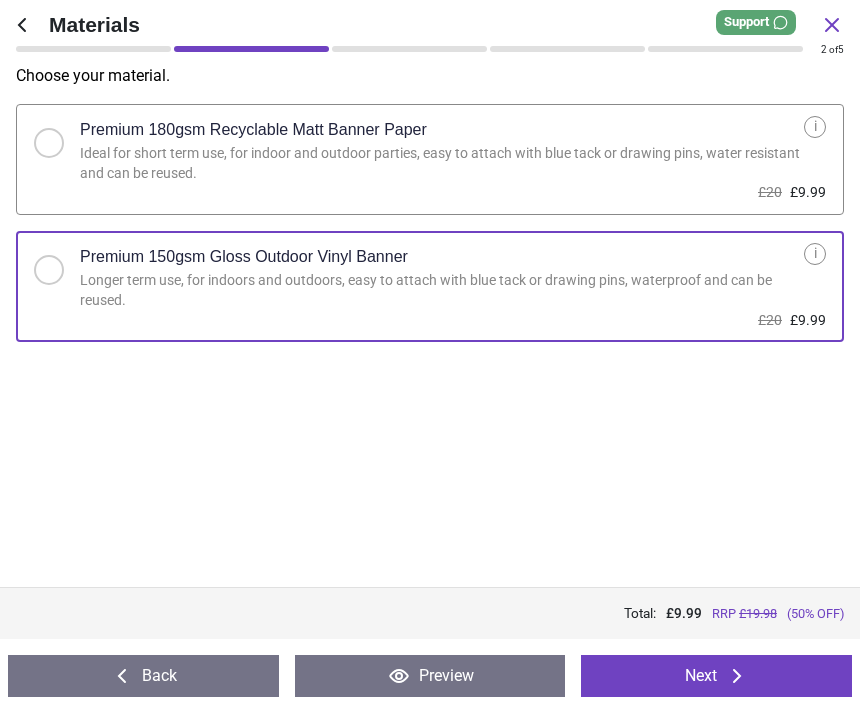 click on "Next" at bounding box center [716, 676] 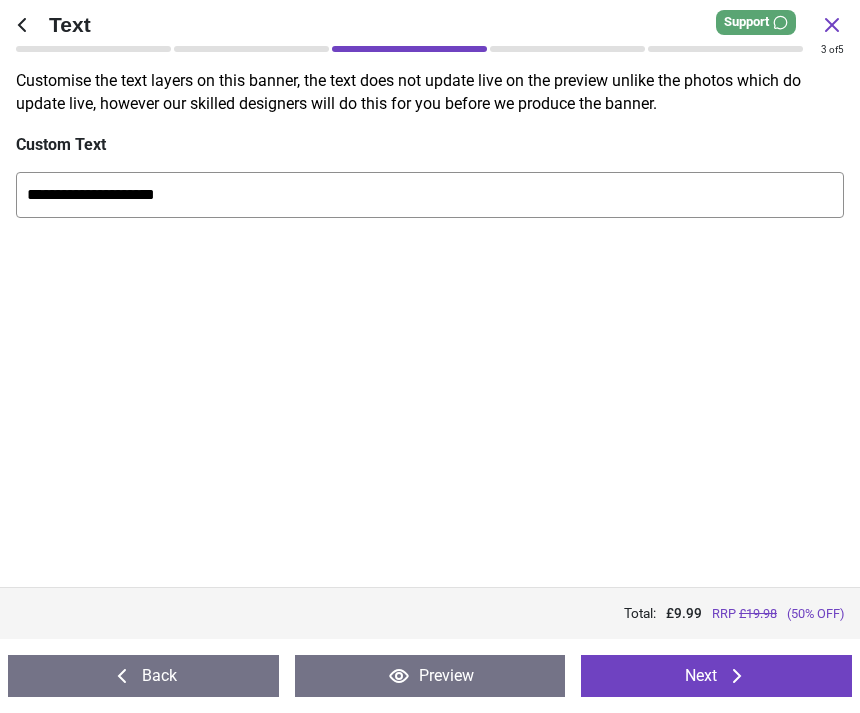 click on "Next" at bounding box center (716, 676) 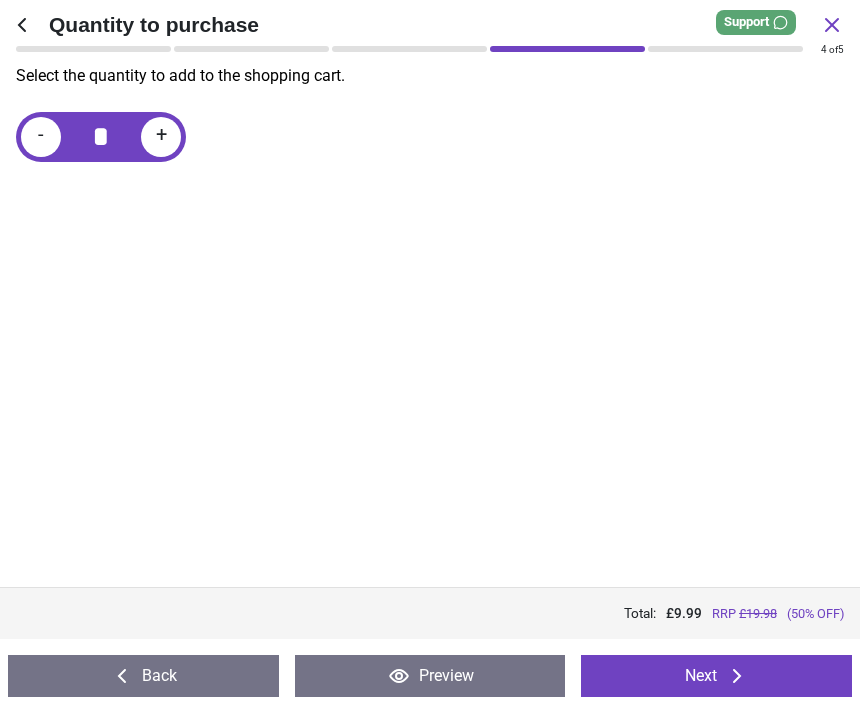 click on "Next" at bounding box center (716, 676) 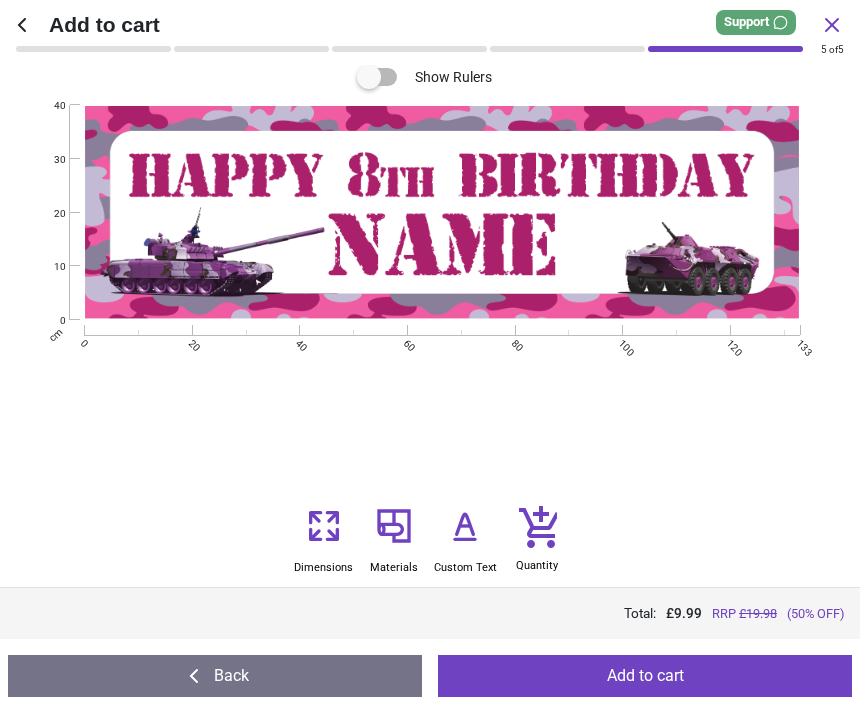 click on "Add to cart" at bounding box center (645, 676) 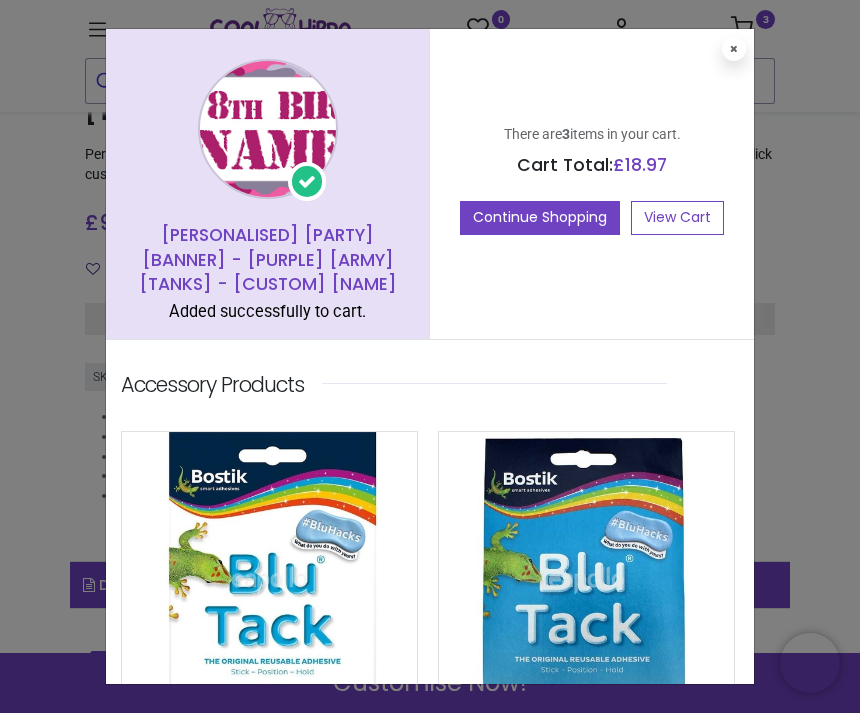 click on "View Cart" at bounding box center [677, 218] 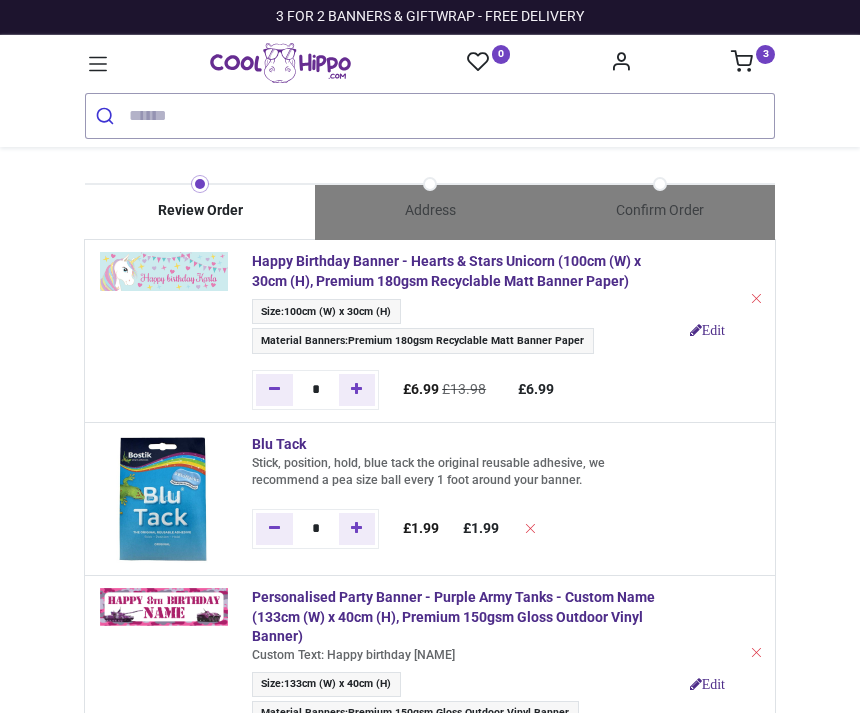 scroll, scrollTop: 0, scrollLeft: 0, axis: both 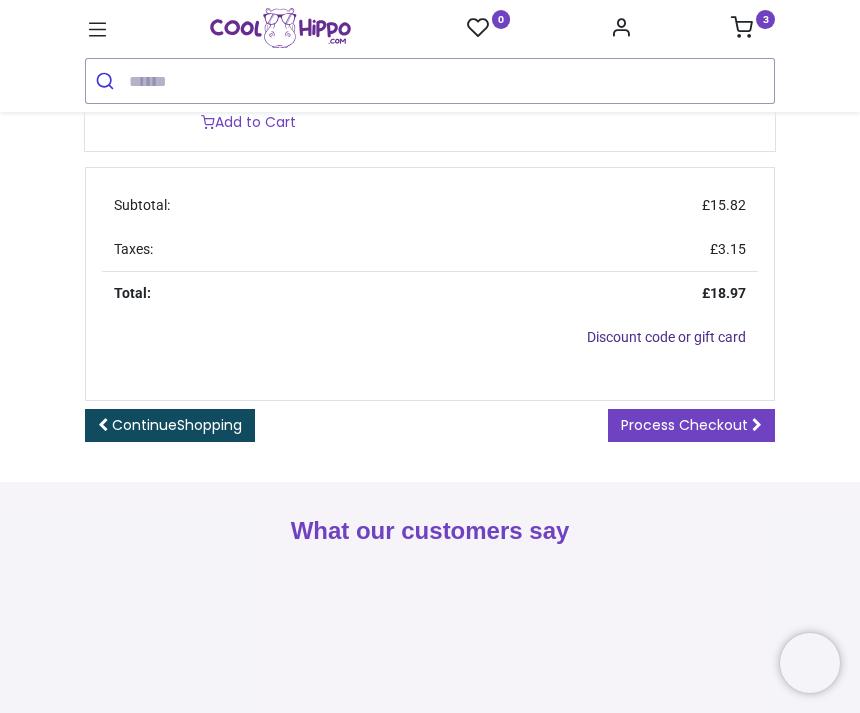 click on "Shopping" at bounding box center [209, 425] 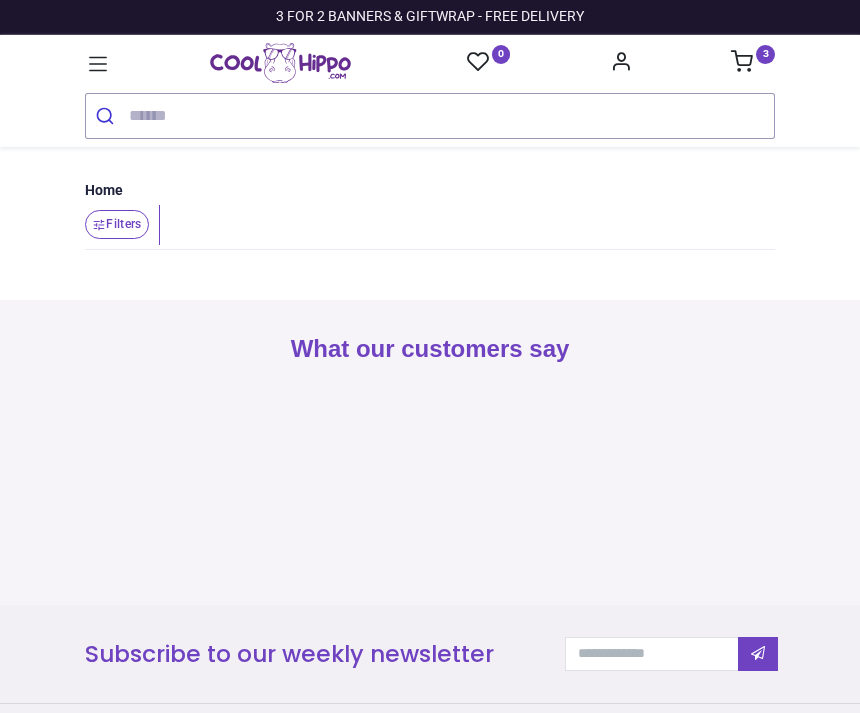 scroll, scrollTop: 0, scrollLeft: 0, axis: both 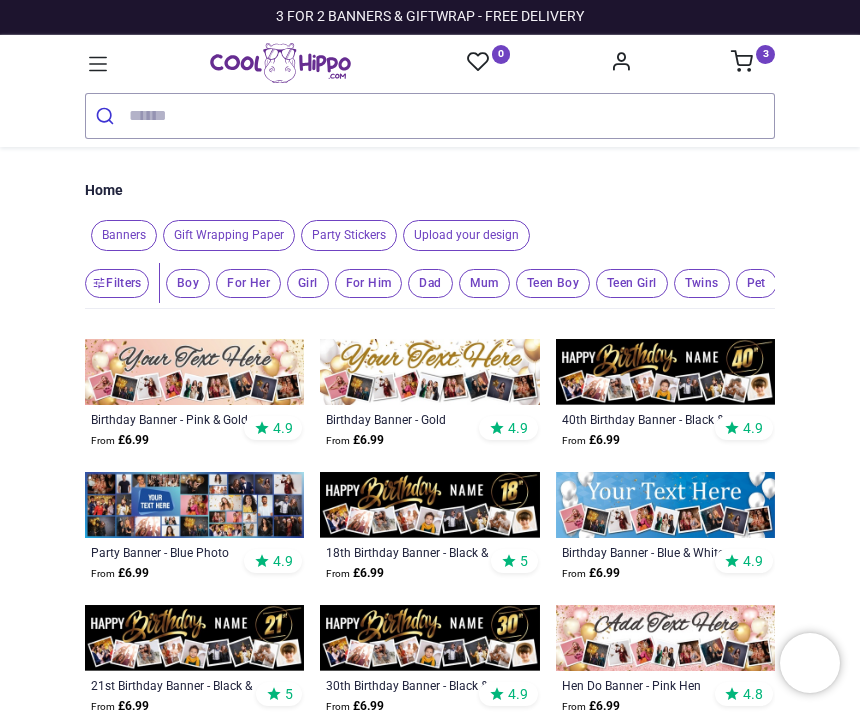 click at bounding box center (451, 116) 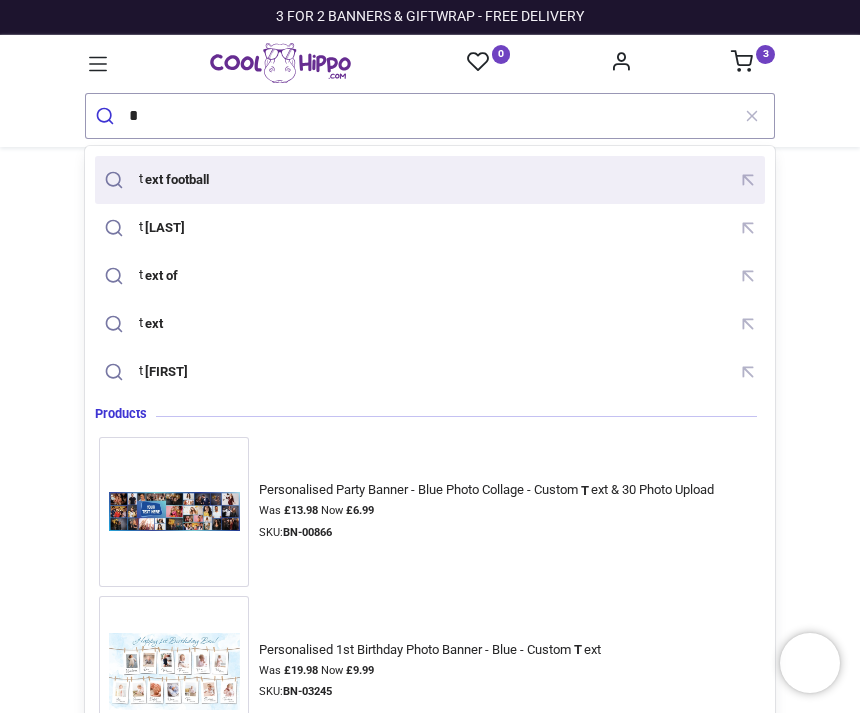 click on "t ext football" at bounding box center (179, 179) 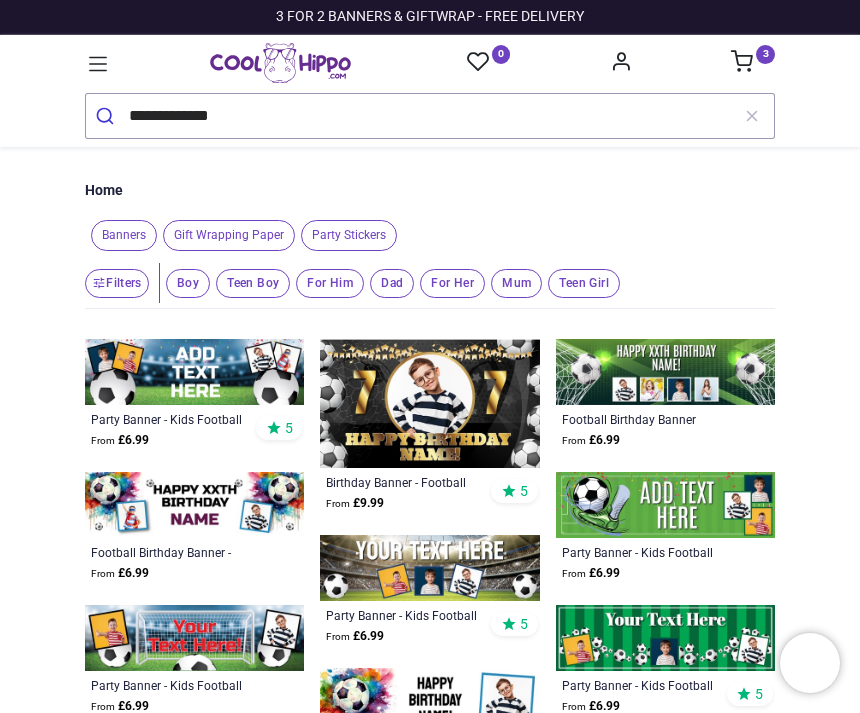 click at bounding box center [107, 116] 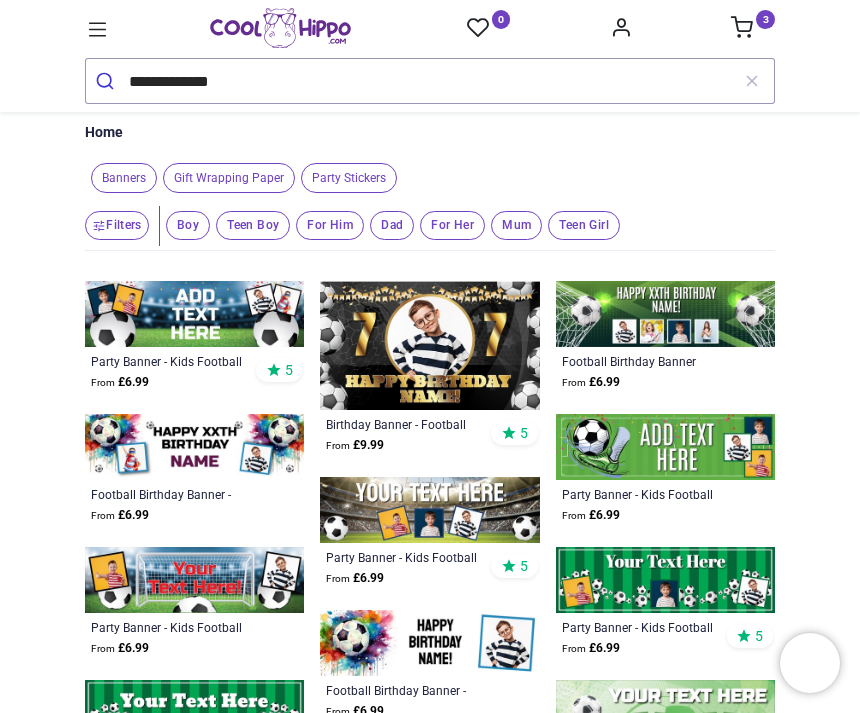 scroll, scrollTop: 20, scrollLeft: 0, axis: vertical 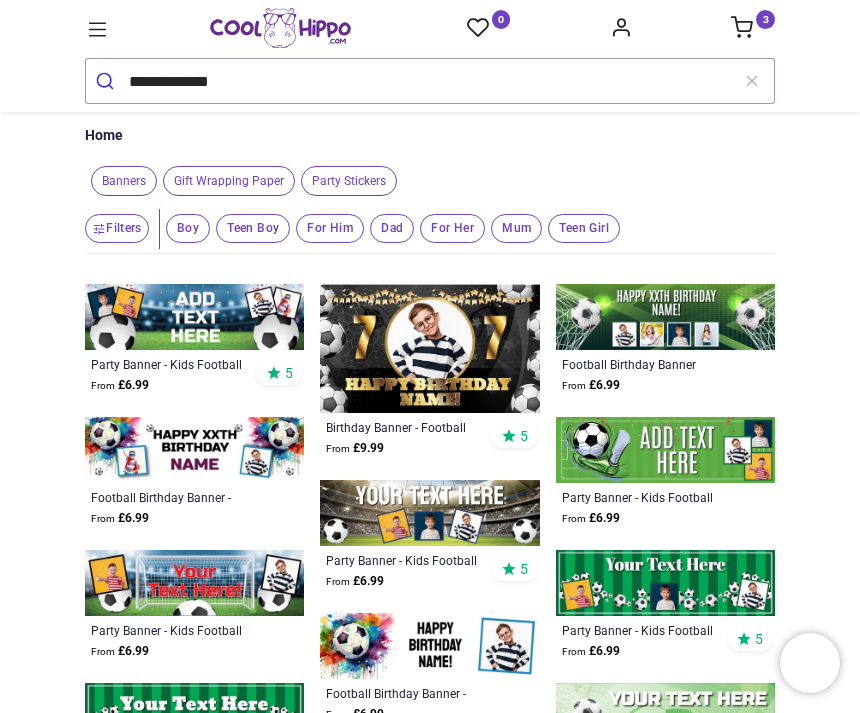 click at bounding box center (665, 450) 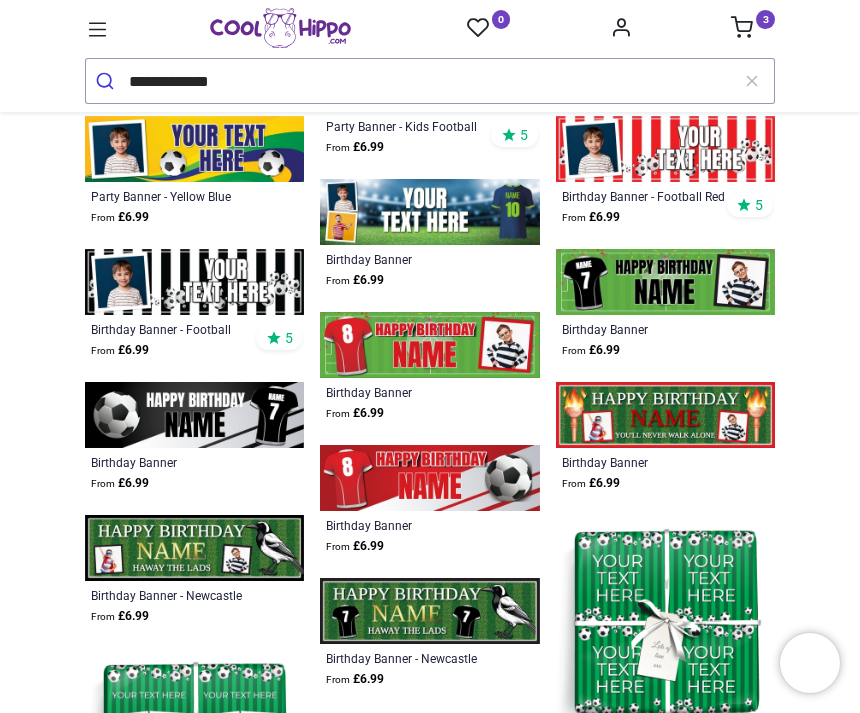 scroll, scrollTop: 1385, scrollLeft: 0, axis: vertical 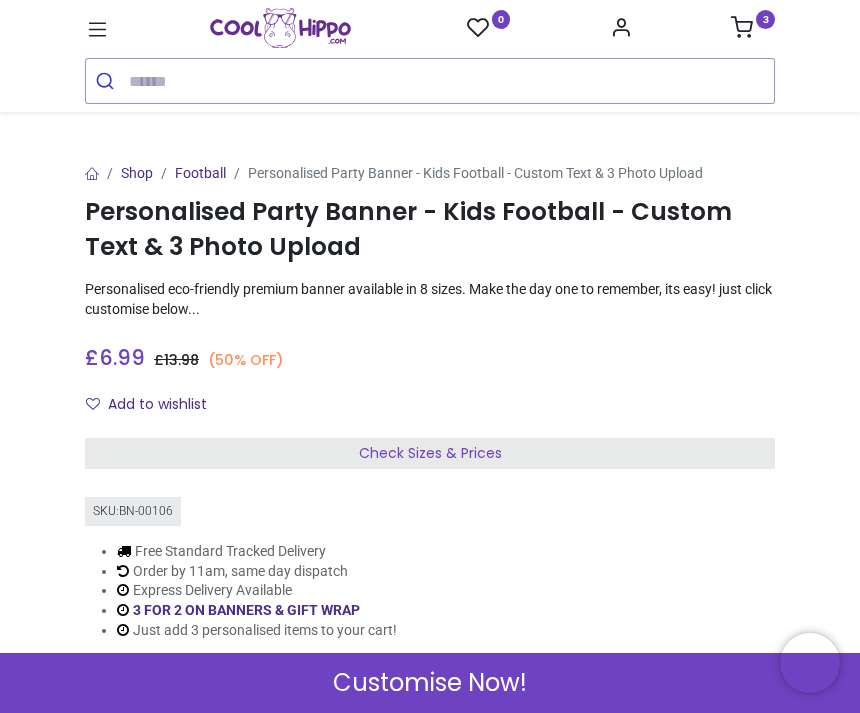 click on "Check Sizes & Prices" at bounding box center [430, 454] 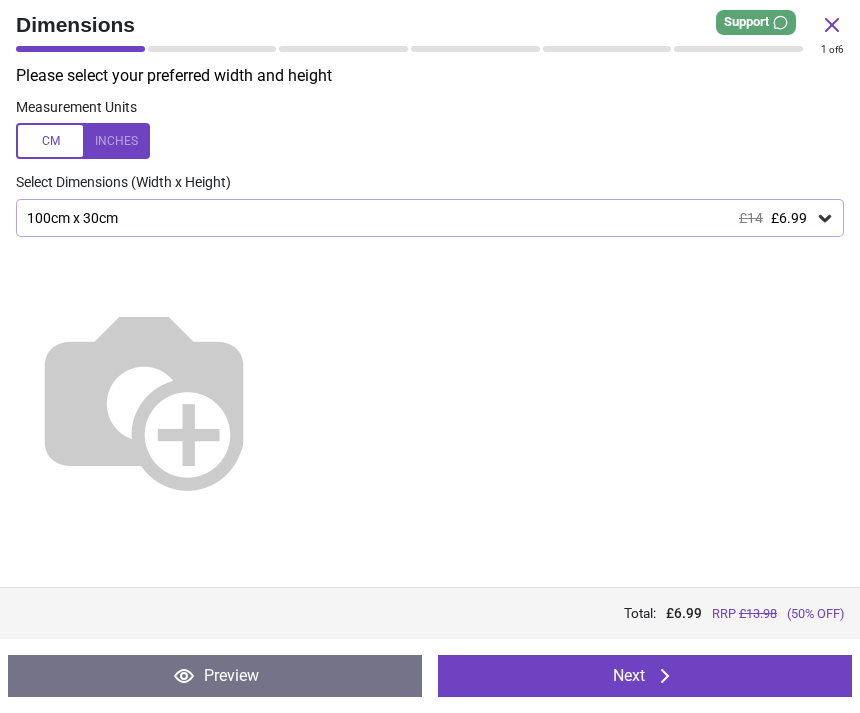 click on "Next" at bounding box center [645, 676] 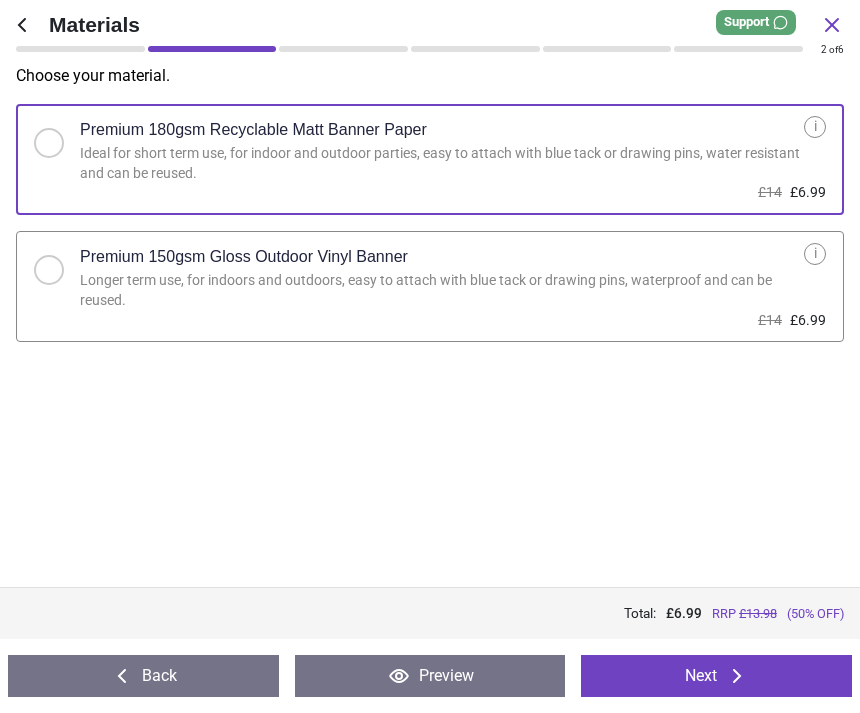 click on "Next" at bounding box center (716, 676) 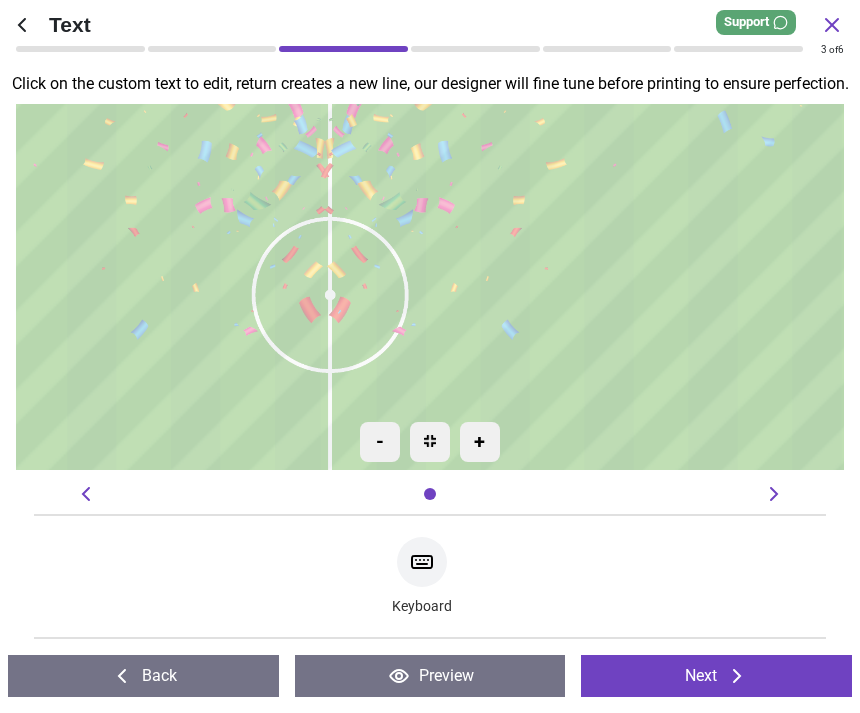 click at bounding box center (430, 276) 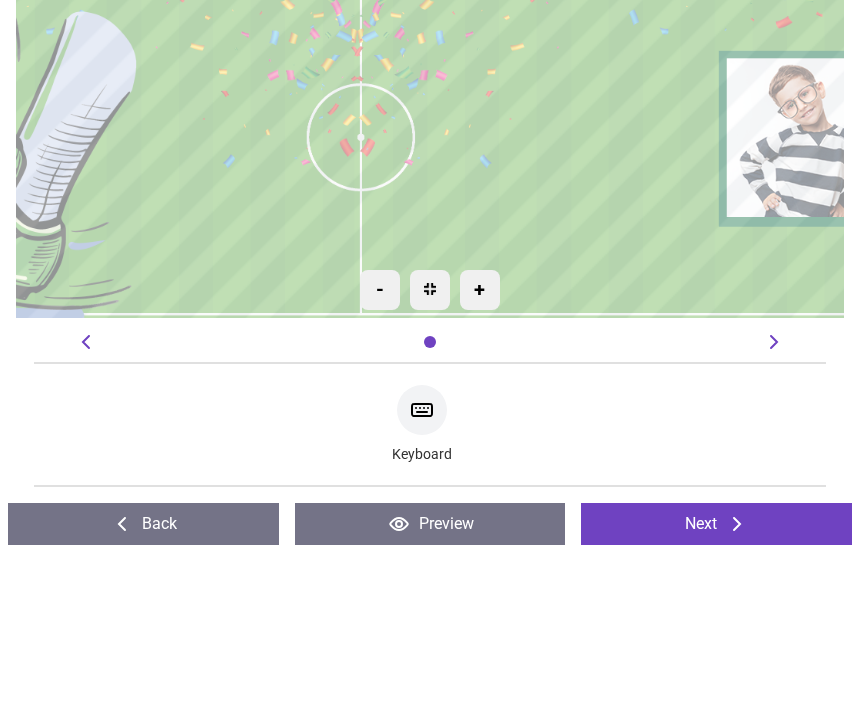 scroll, scrollTop: 0, scrollLeft: 0, axis: both 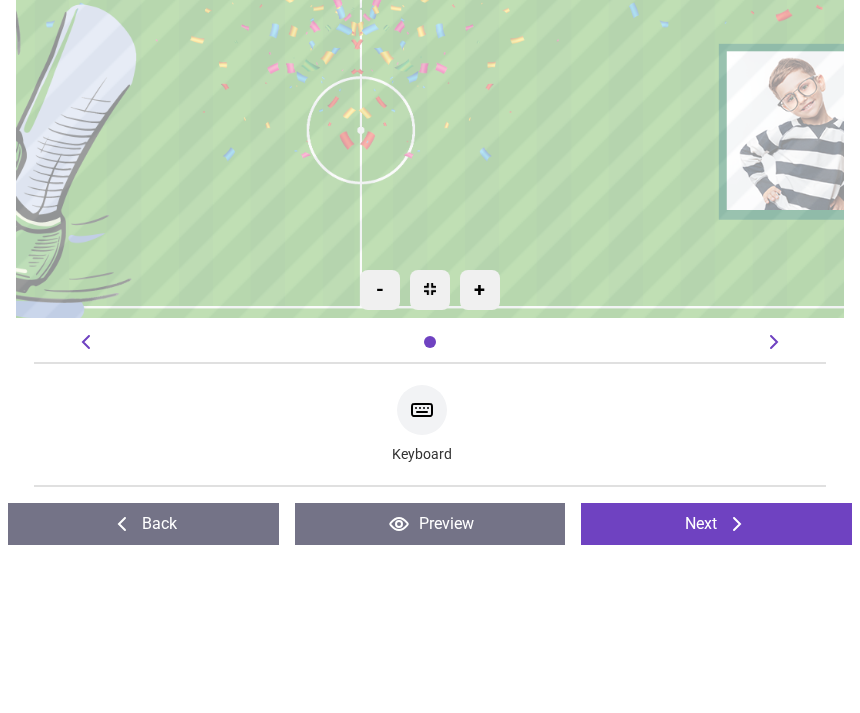 type on "**********" 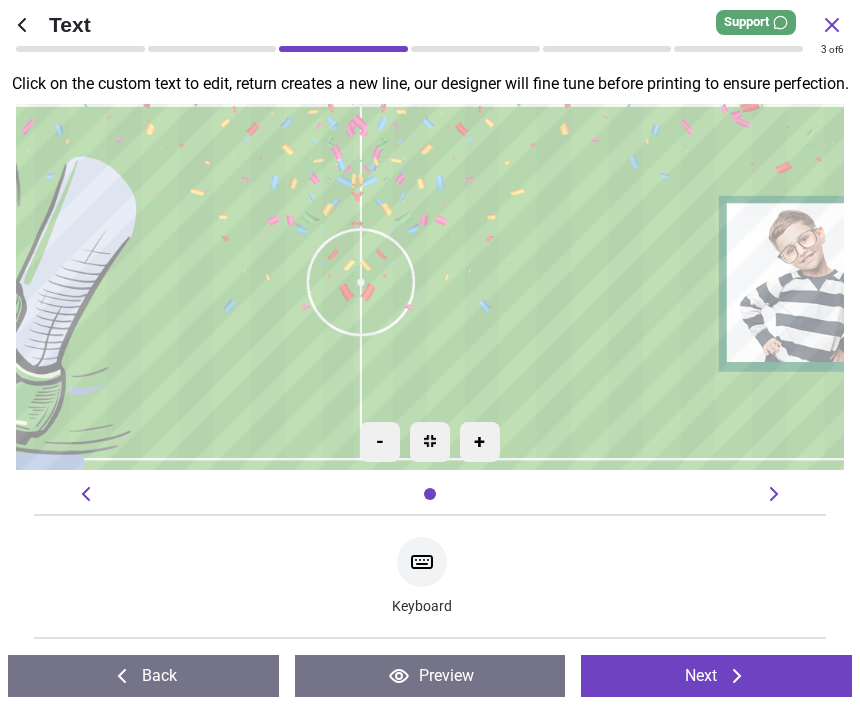 click on "Next" at bounding box center [716, 676] 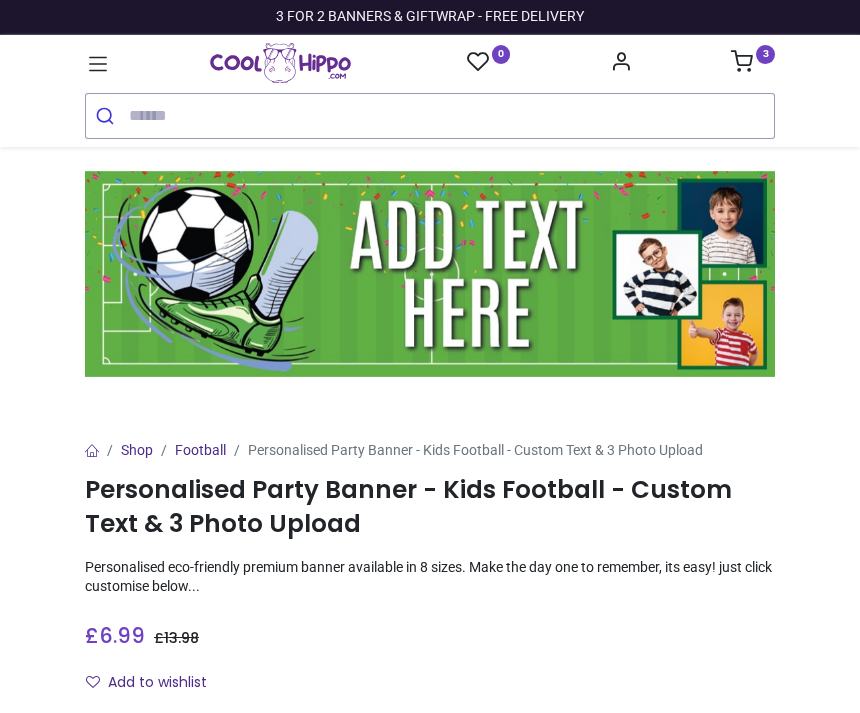 scroll, scrollTop: 0, scrollLeft: 0, axis: both 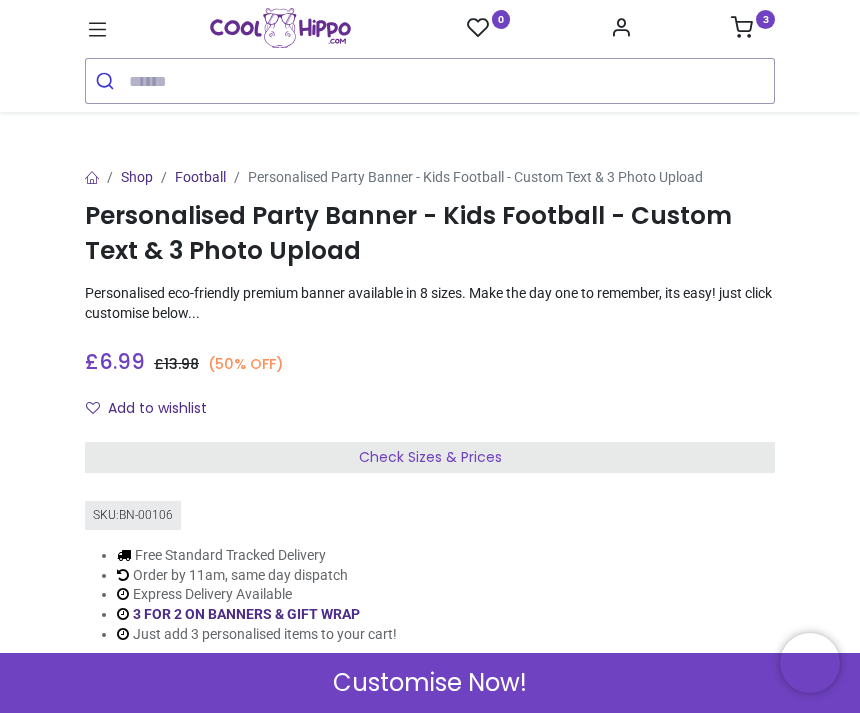 click on "Check Sizes & Prices" at bounding box center [430, 458] 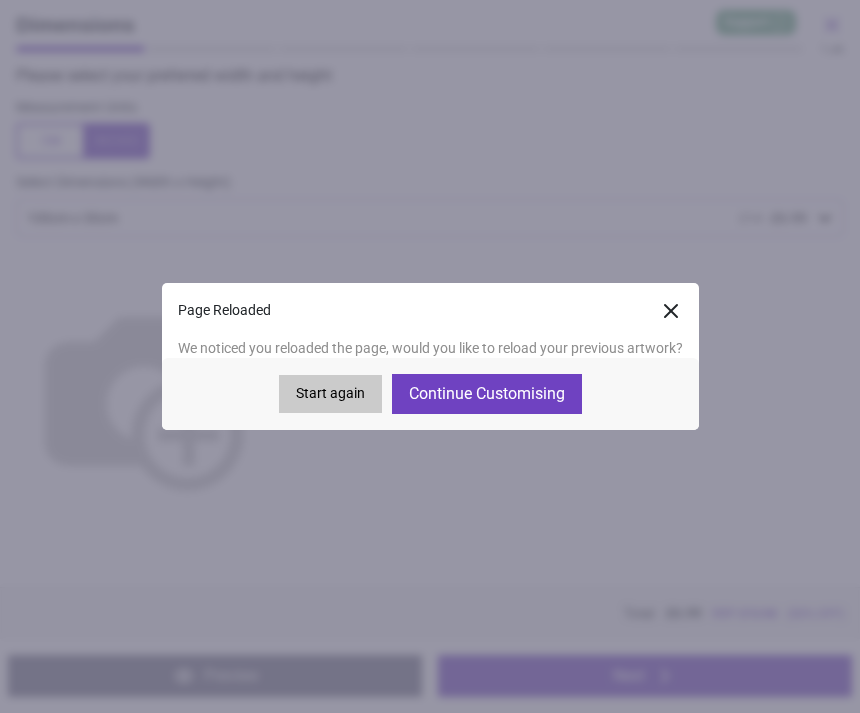 click on "Continue Customising" at bounding box center [487, 394] 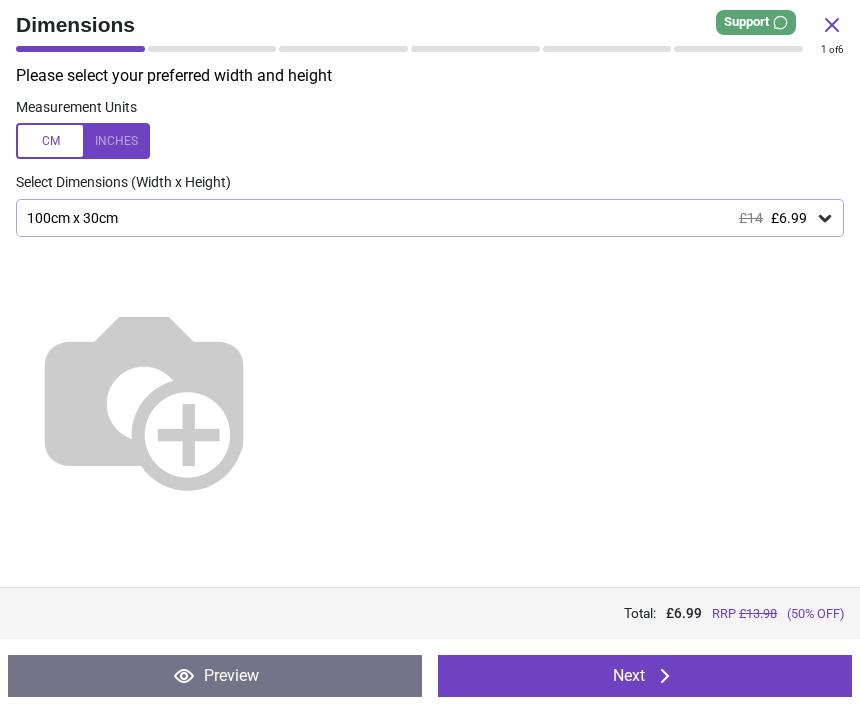 click on "Next" at bounding box center [645, 676] 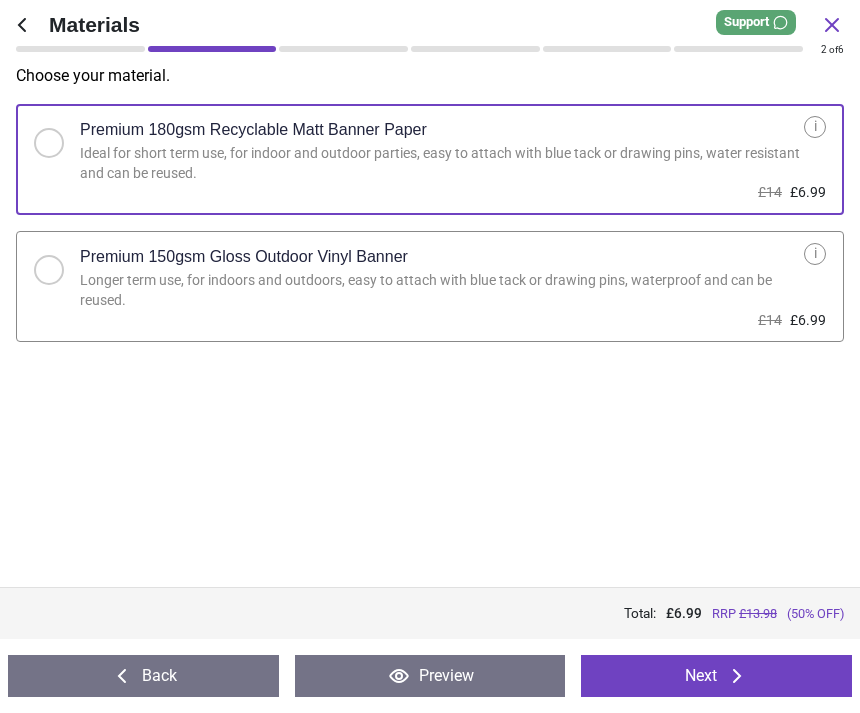 click on "Next" at bounding box center [716, 676] 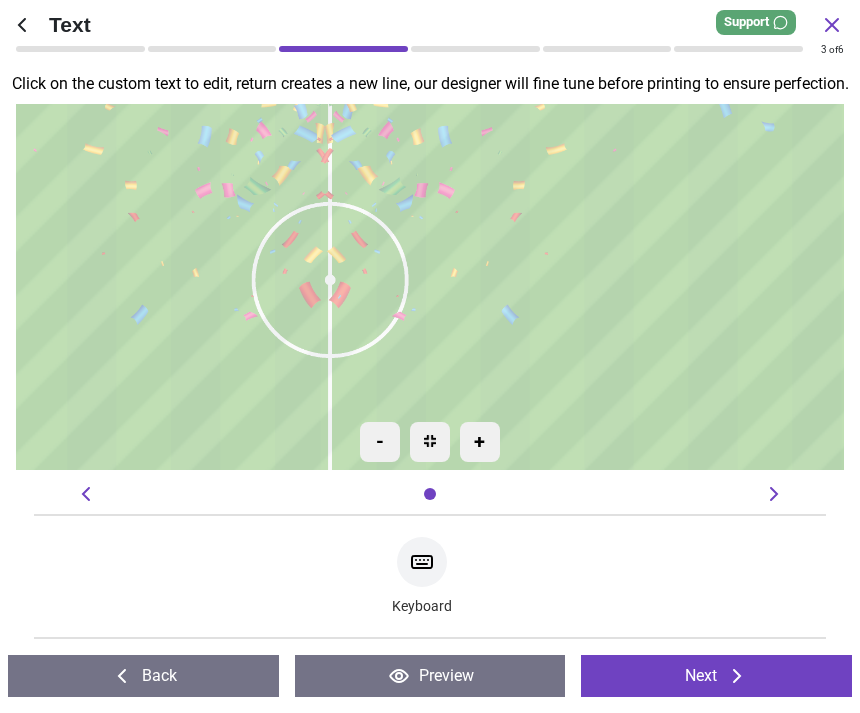 click on "Next" at bounding box center (716, 676) 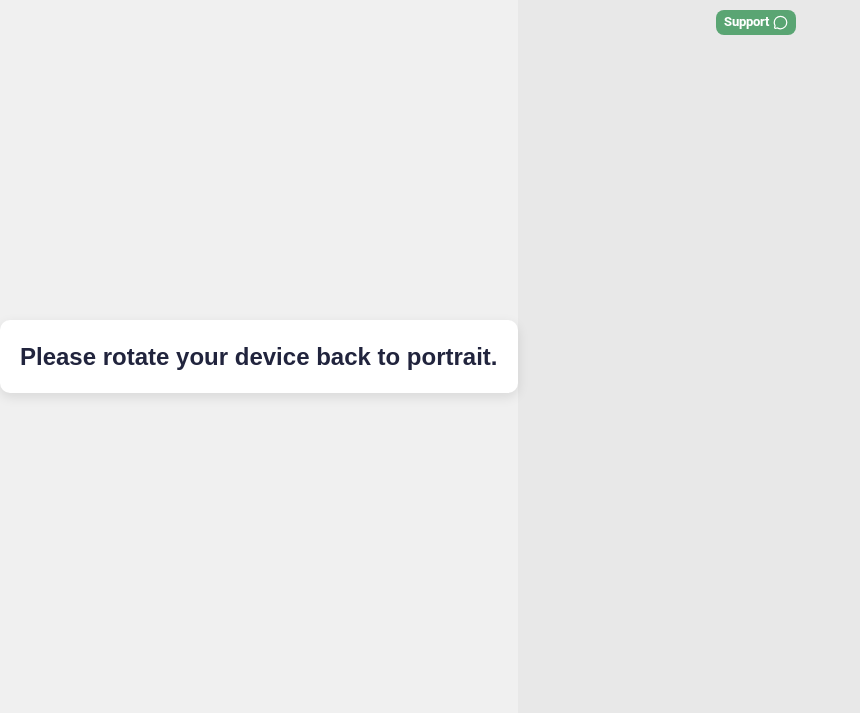 click on "Dimensions Materials  Custom Text Photos Quantity Please rotate your device back to portrait." at bounding box center (430, 356) 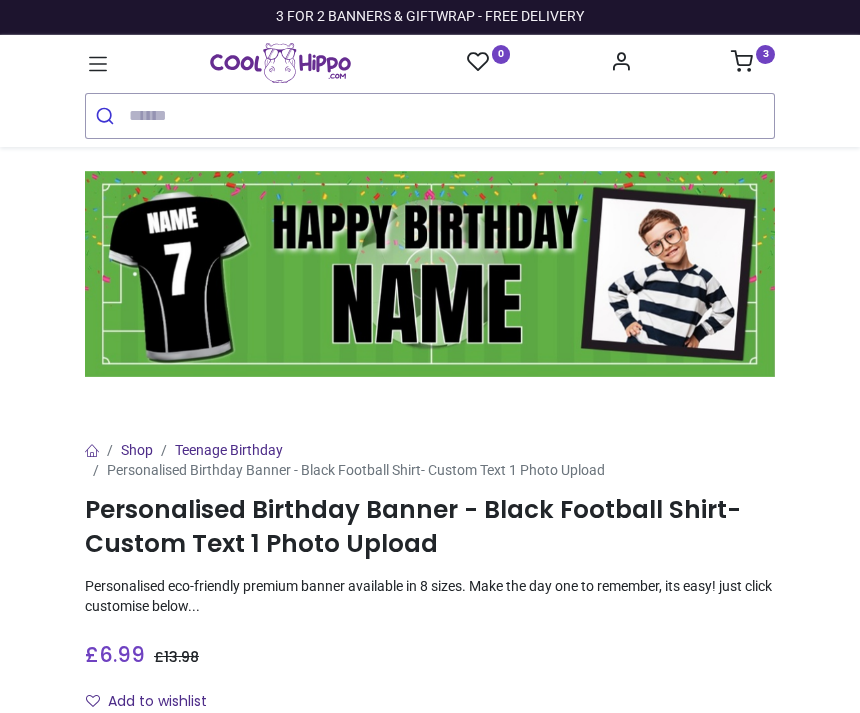 scroll, scrollTop: 0, scrollLeft: 0, axis: both 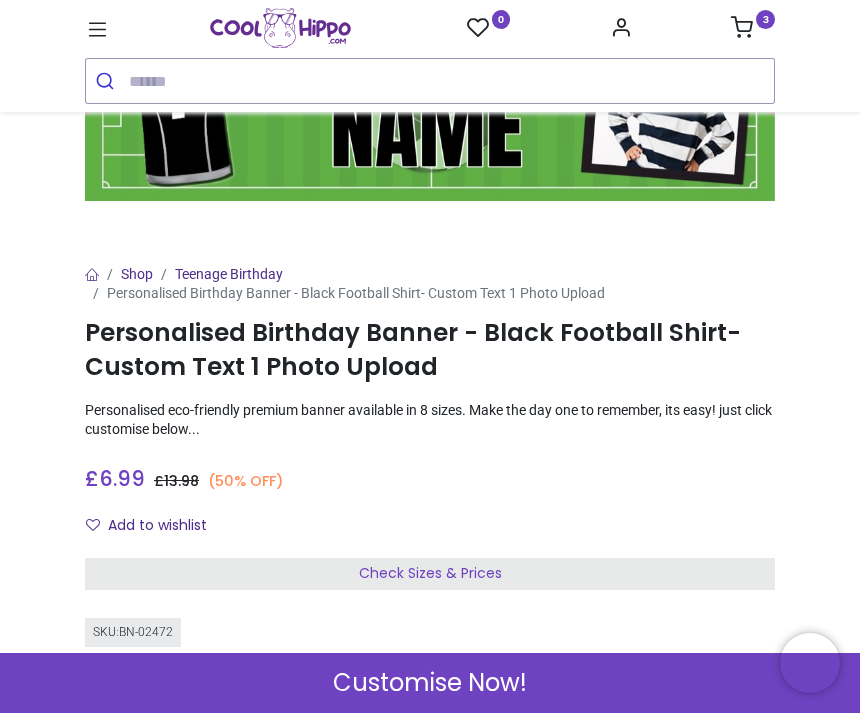 click on "Check Sizes & Prices" at bounding box center (430, 574) 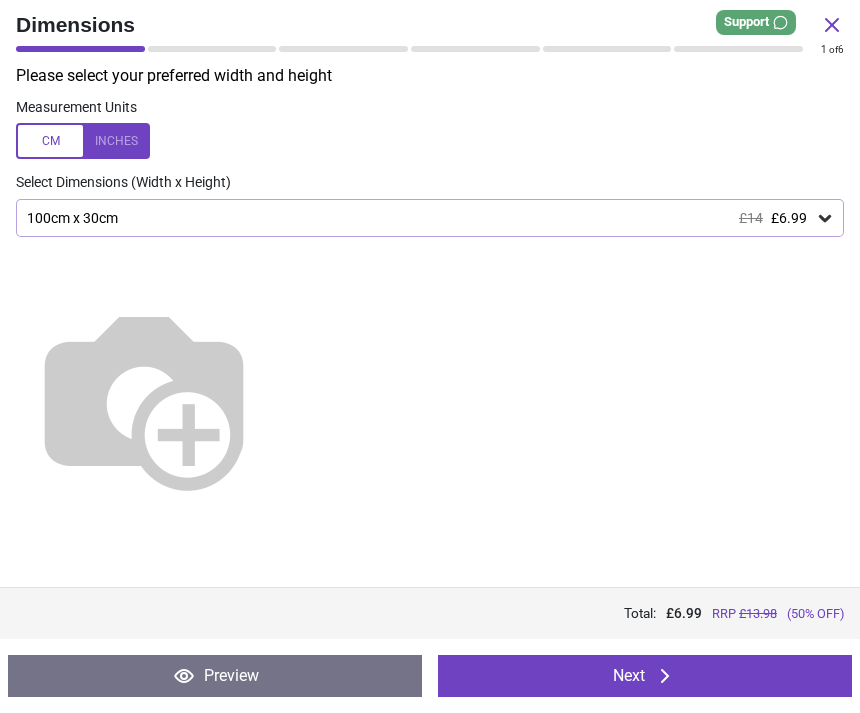 click on "Next" at bounding box center (645, 676) 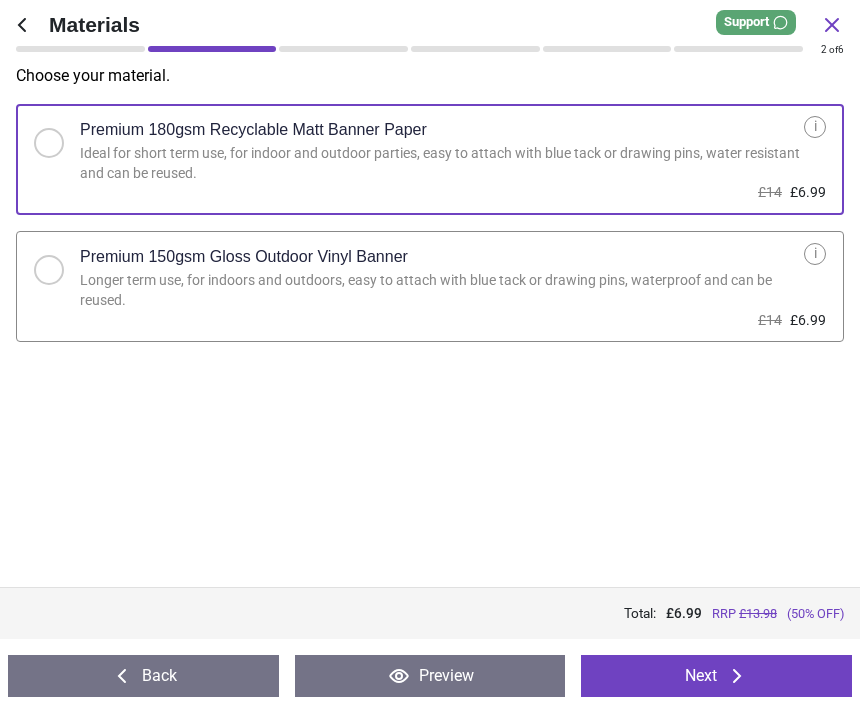 click on "Next" at bounding box center [716, 676] 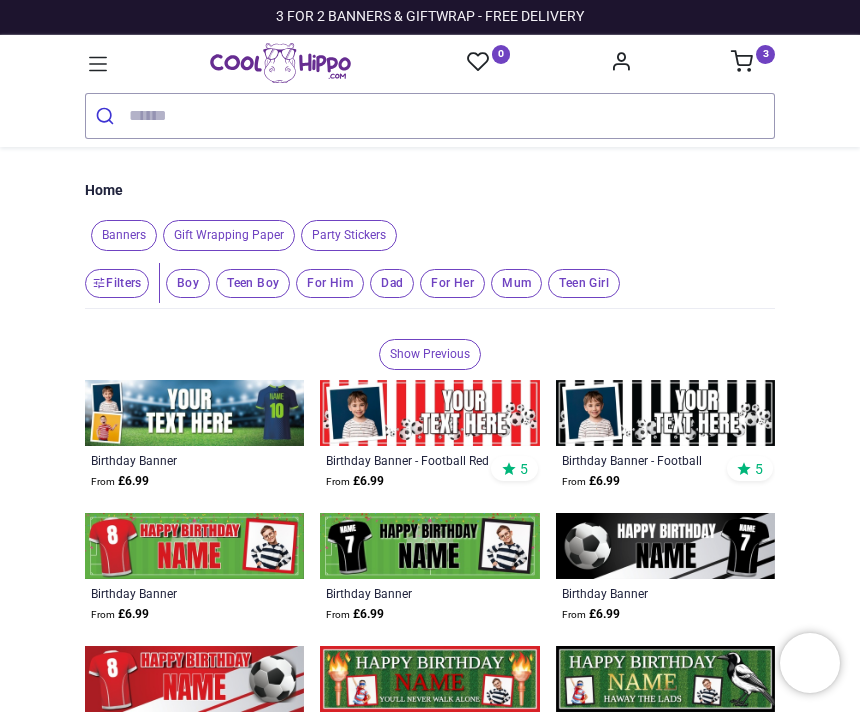 scroll, scrollTop: 0, scrollLeft: 0, axis: both 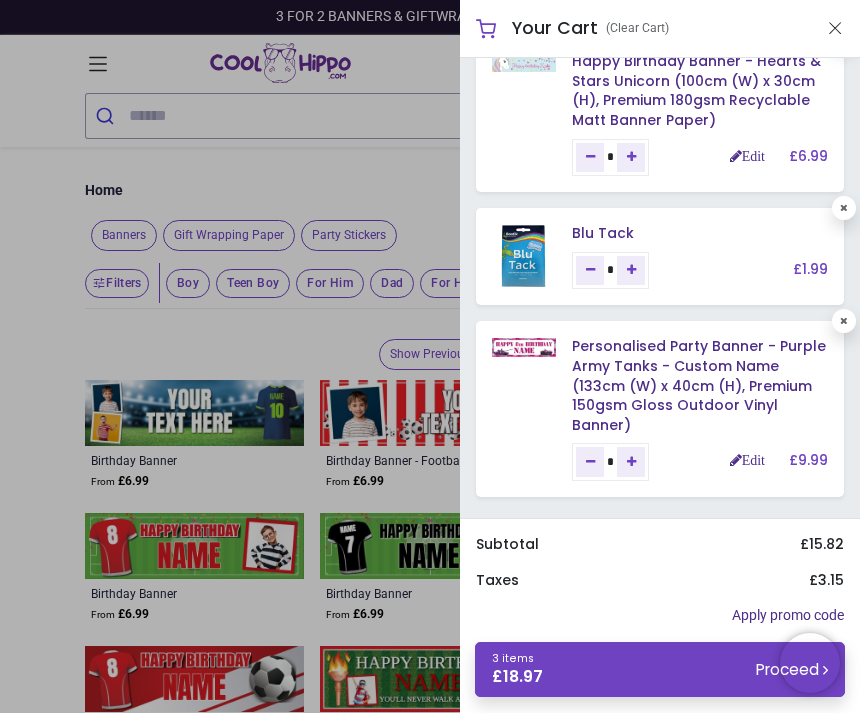 click on "3 items
£  18.97
Proceed" at bounding box center [660, 669] 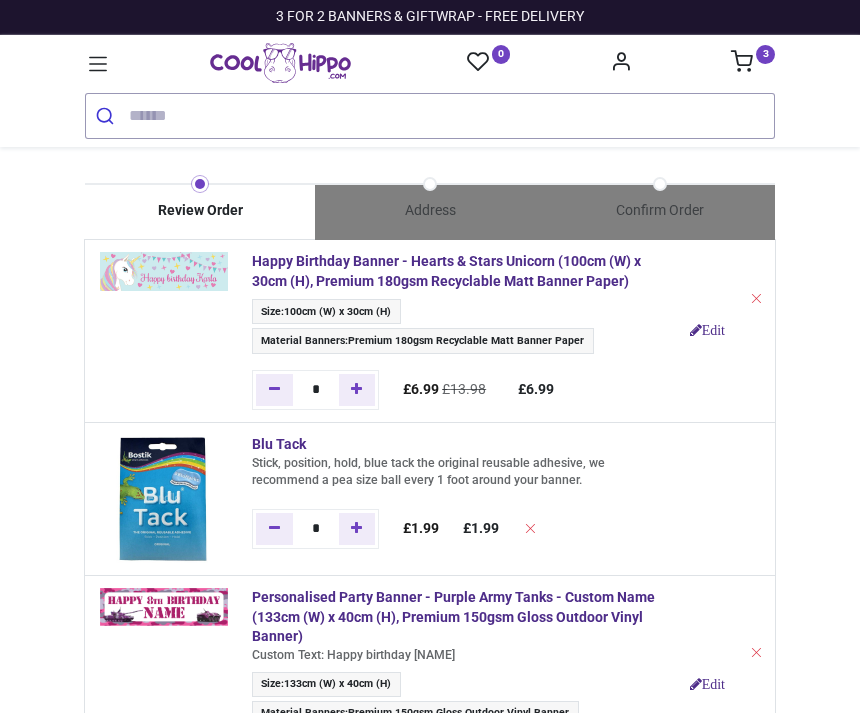 scroll, scrollTop: 0, scrollLeft: 0, axis: both 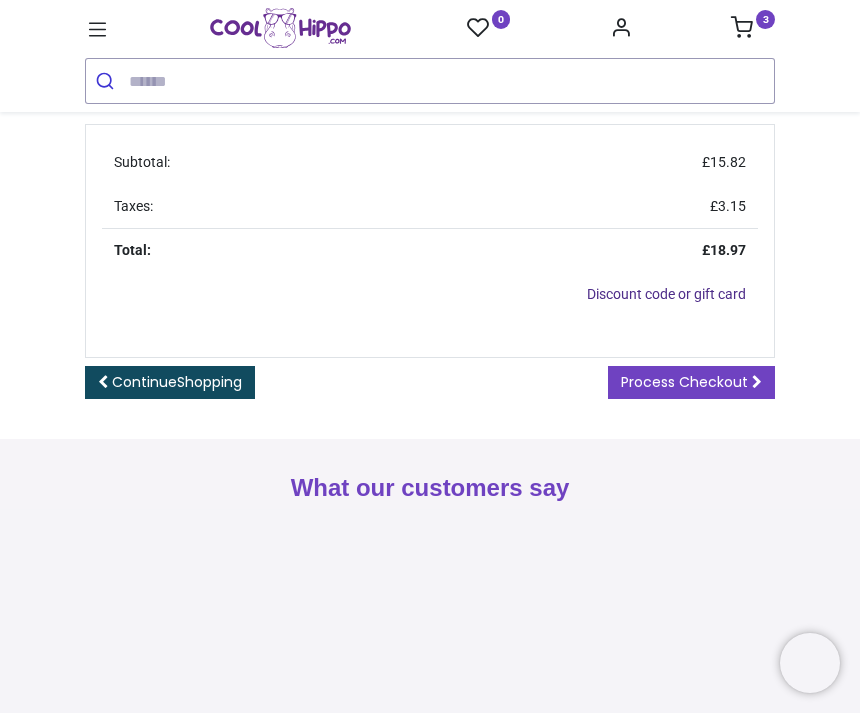 click on "Process Checkout" at bounding box center (691, 383) 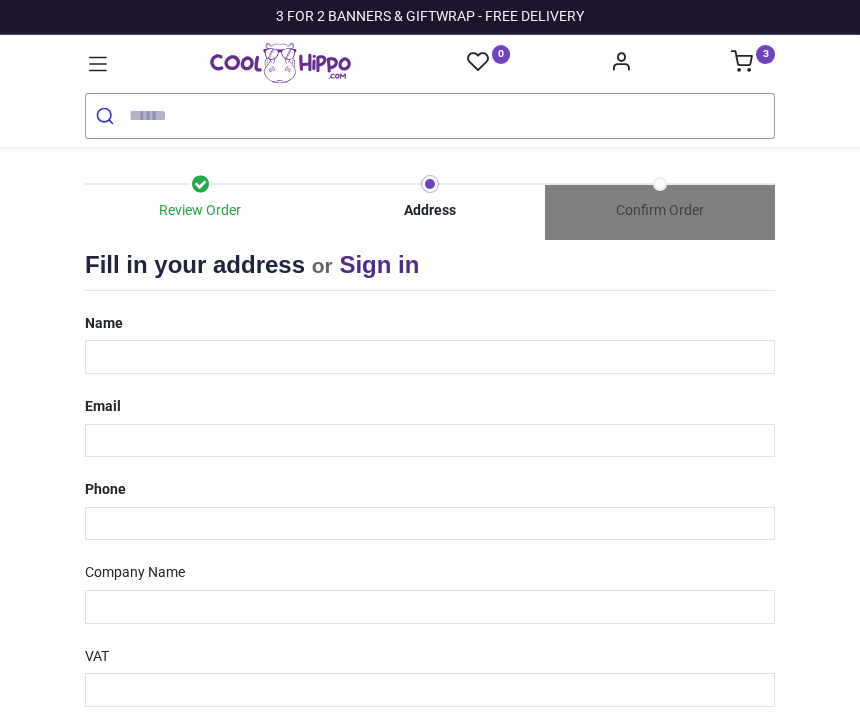 scroll, scrollTop: 0, scrollLeft: 0, axis: both 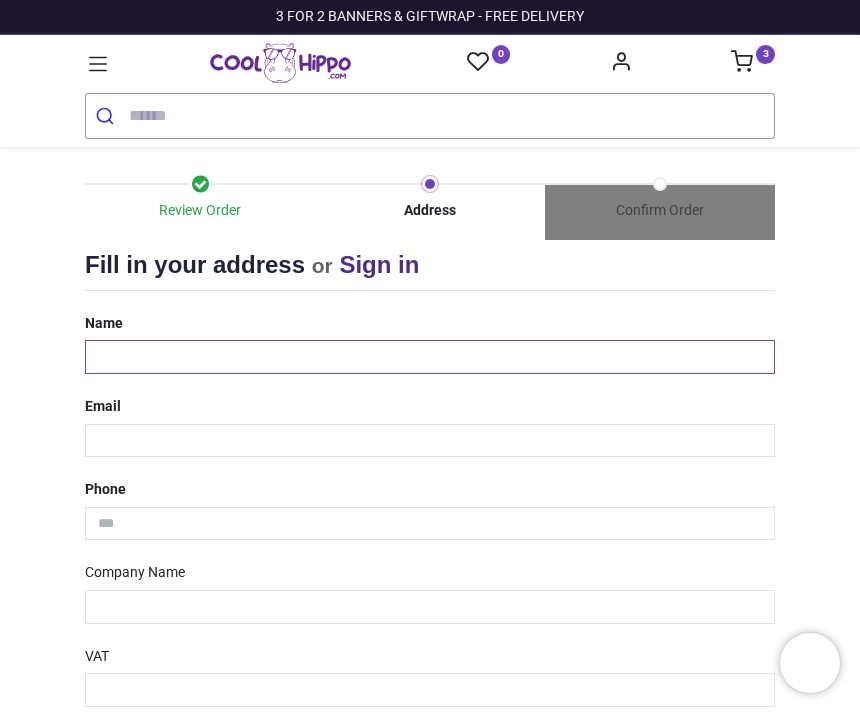 click at bounding box center (430, 357) 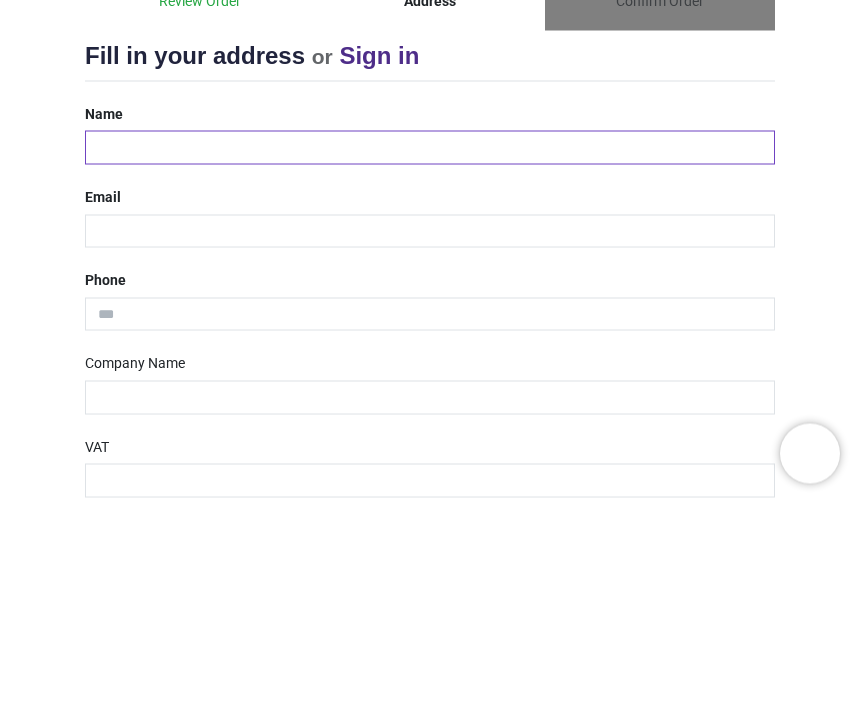 type on "**********" 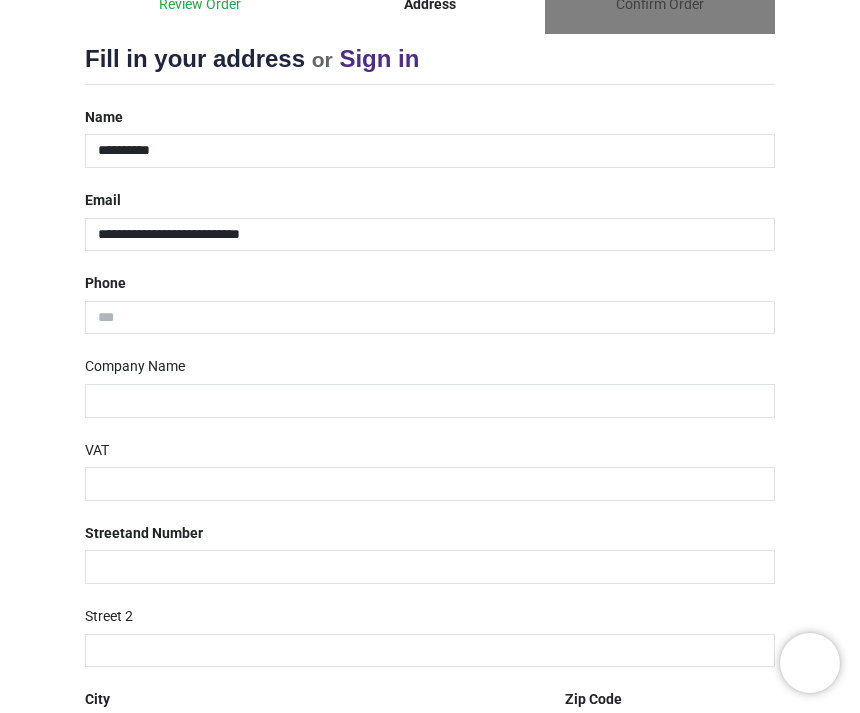 scroll, scrollTop: 211, scrollLeft: 0, axis: vertical 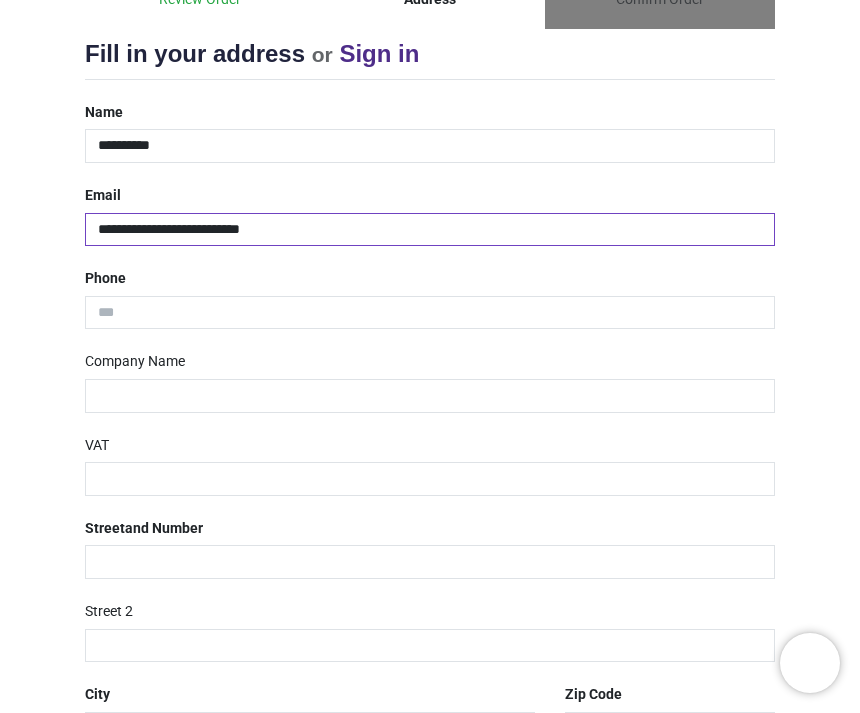 type on "**********" 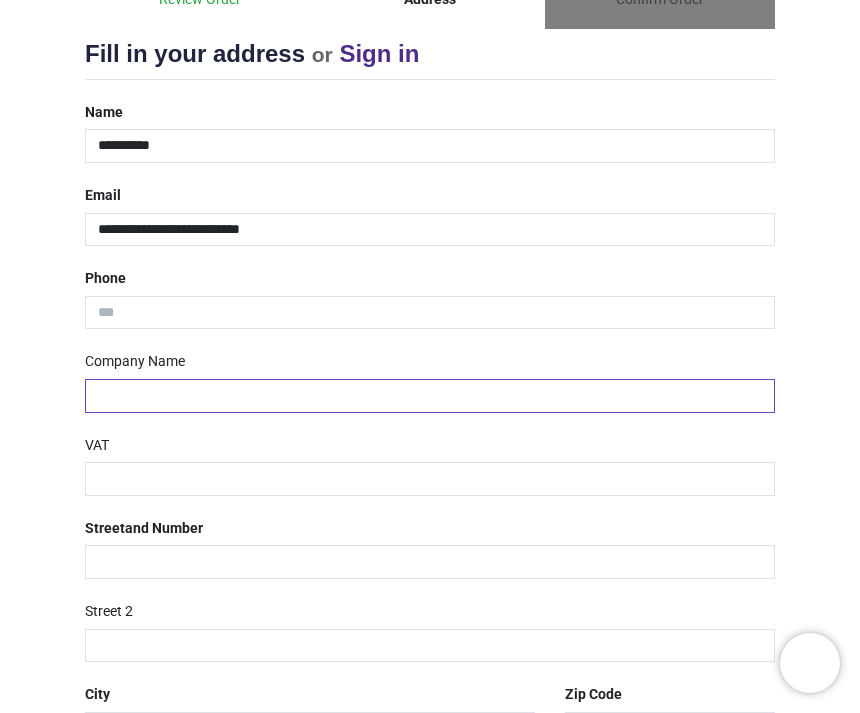 click at bounding box center [430, 396] 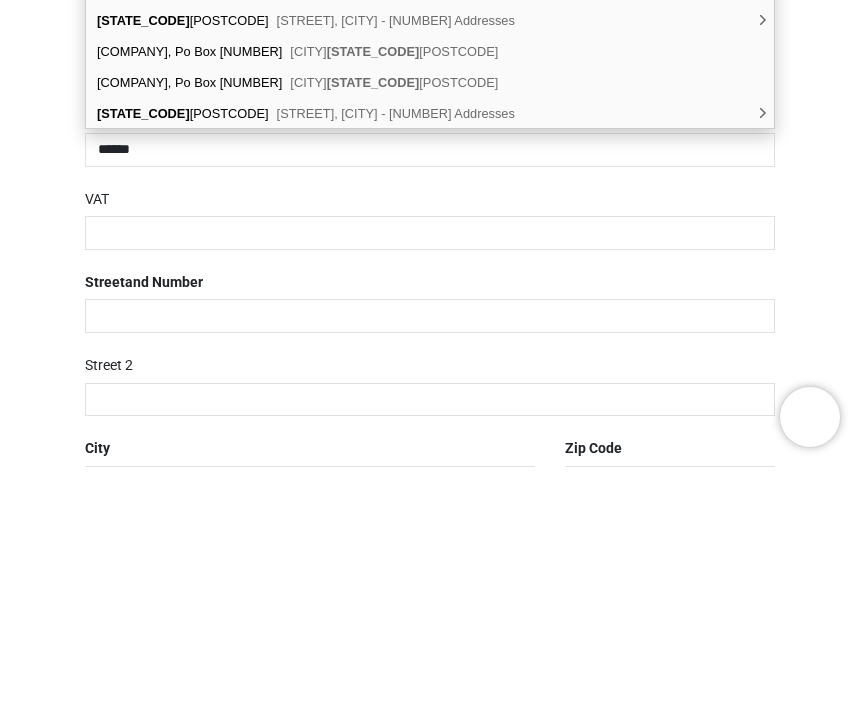 click on "[CITY],  [POSTCODE]" at bounding box center [394, 328] 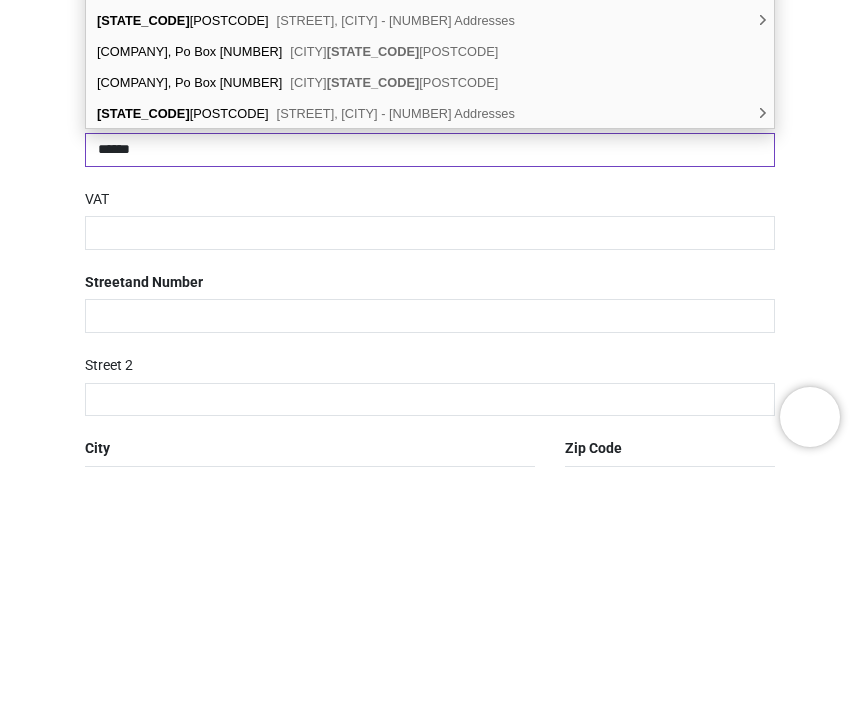 type on "**********" 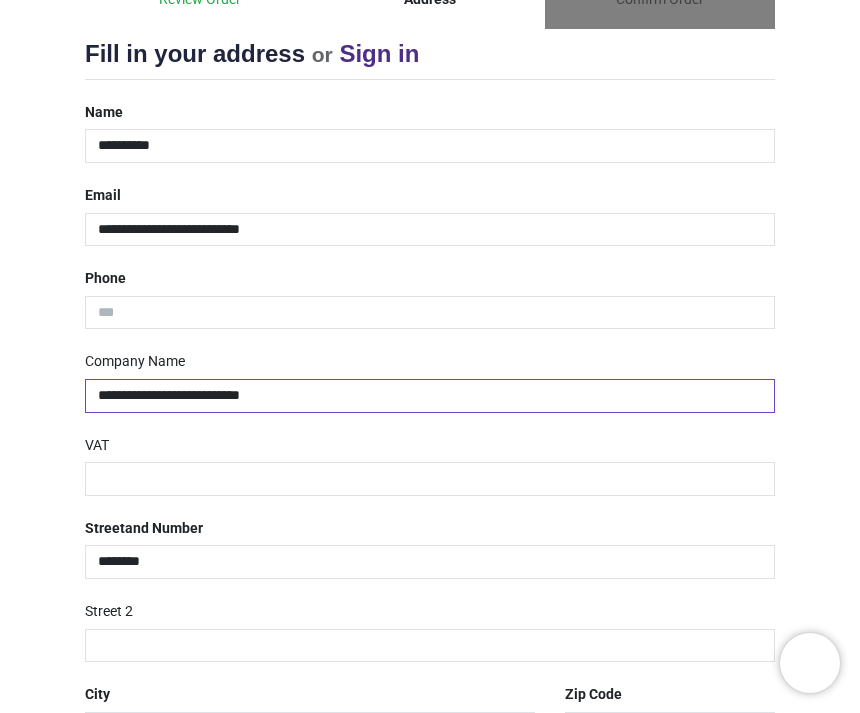 click on "**********" at bounding box center [430, 396] 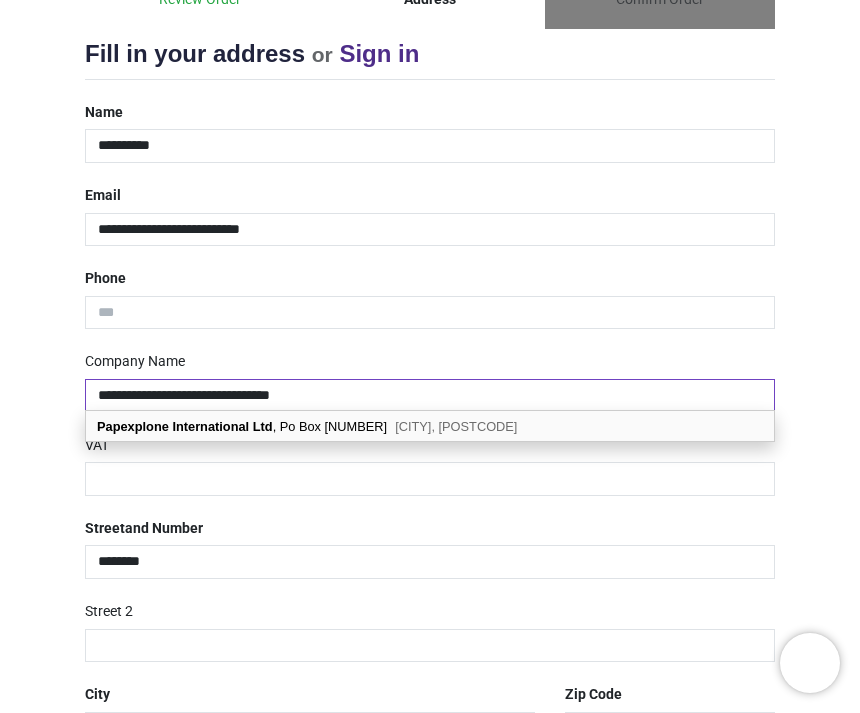 type on "**********" 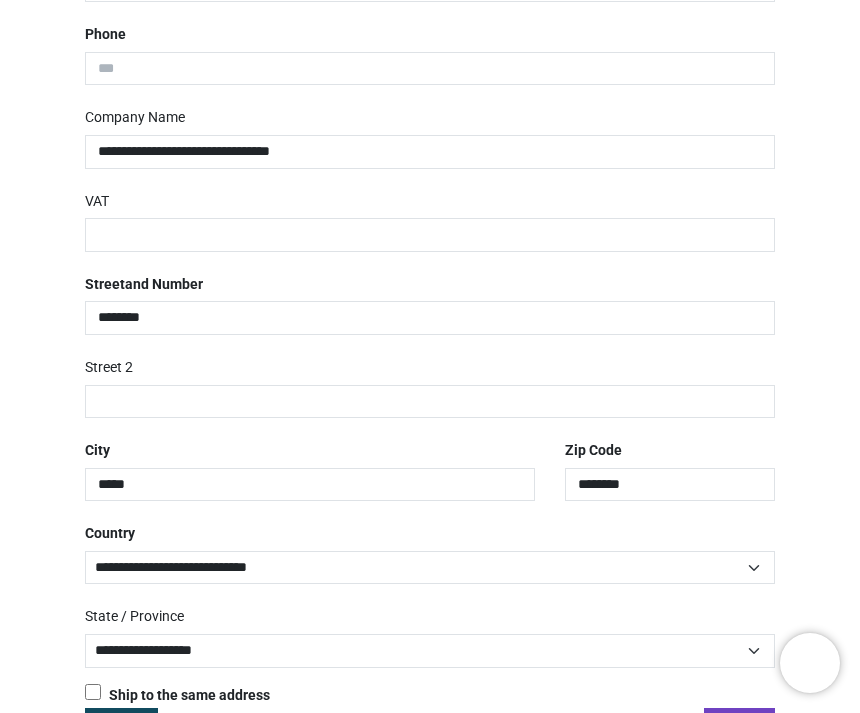 scroll, scrollTop: 456, scrollLeft: 0, axis: vertical 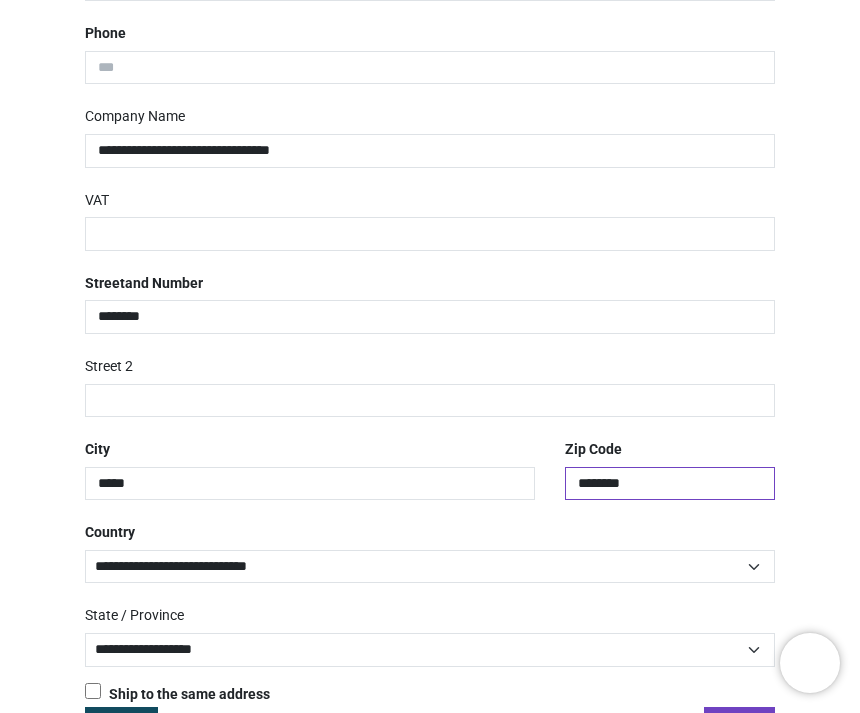 click on "********" at bounding box center (670, 484) 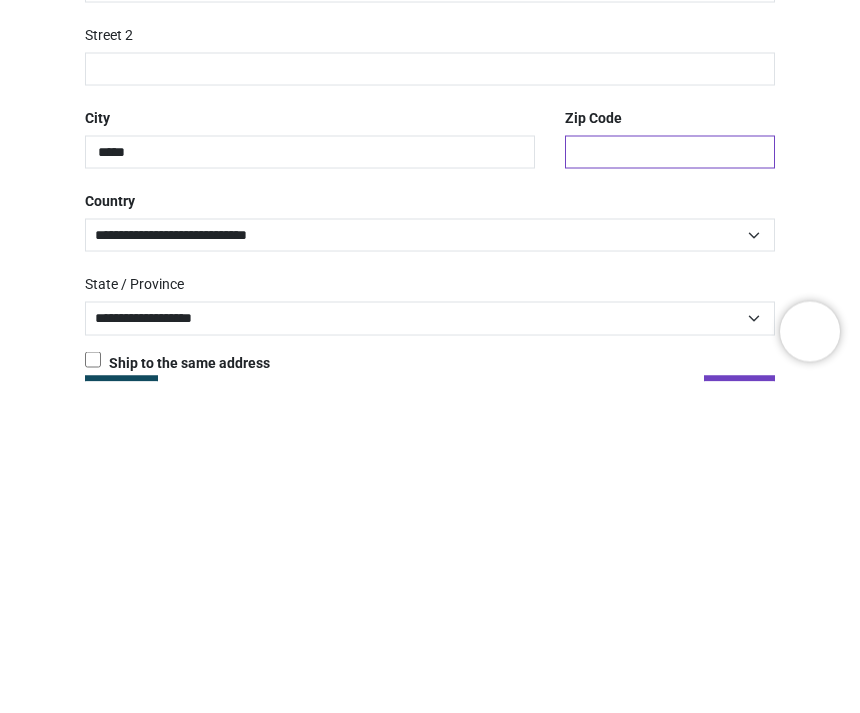 type on "********" 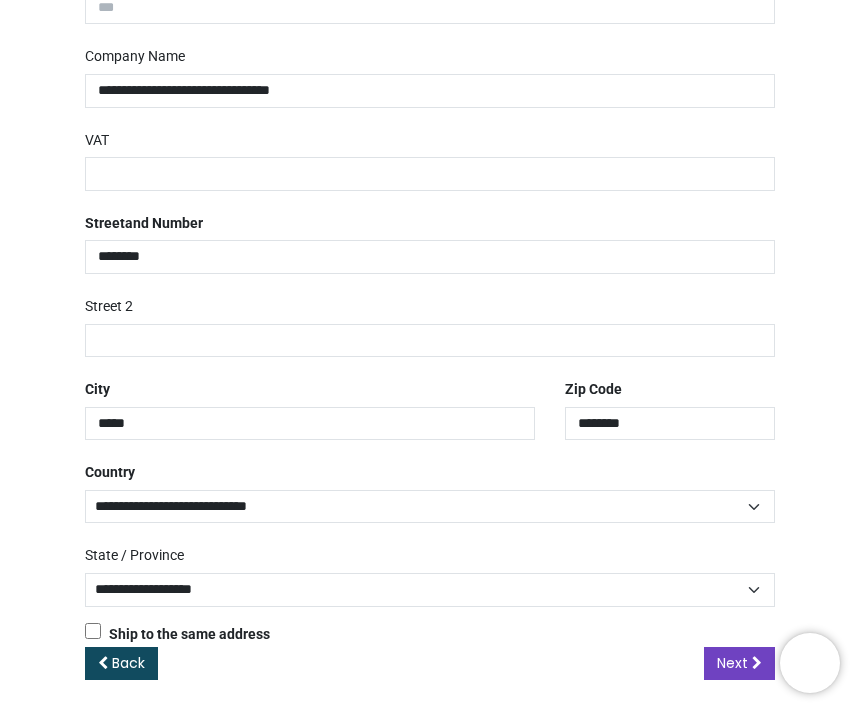 scroll, scrollTop: 515, scrollLeft: 0, axis: vertical 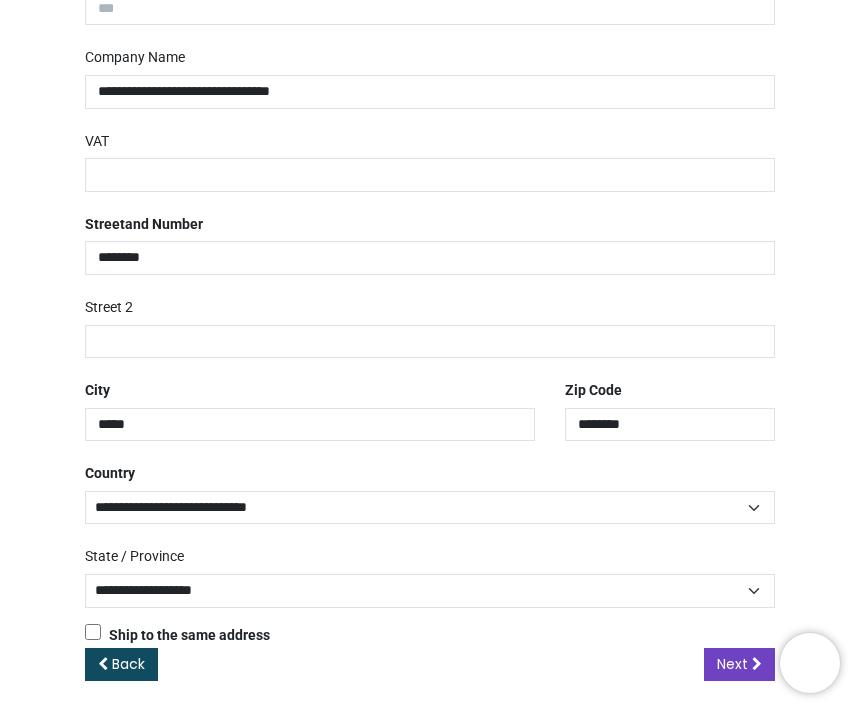 click on "Next" at bounding box center [732, 664] 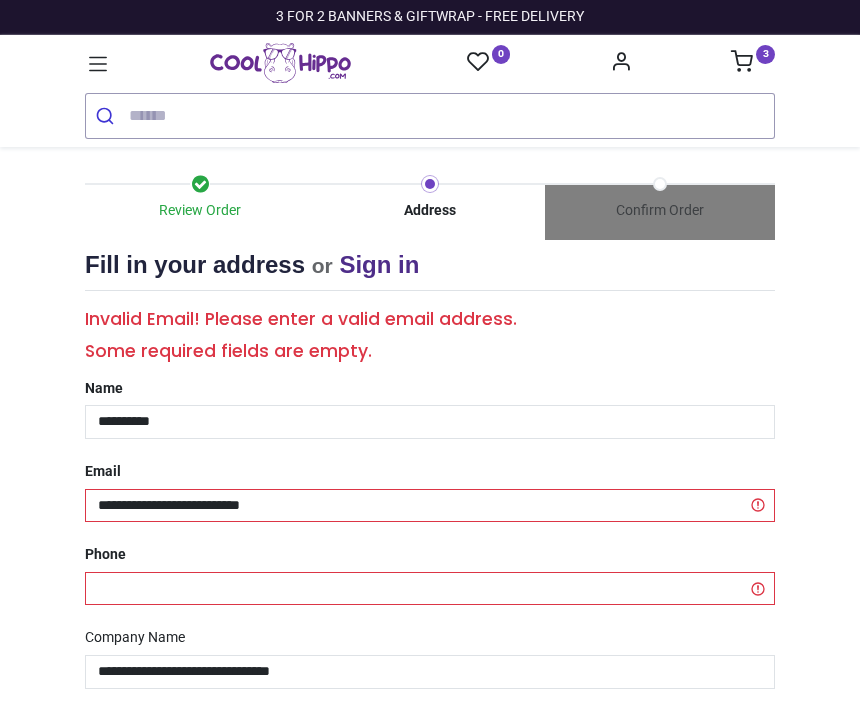 select on "***" 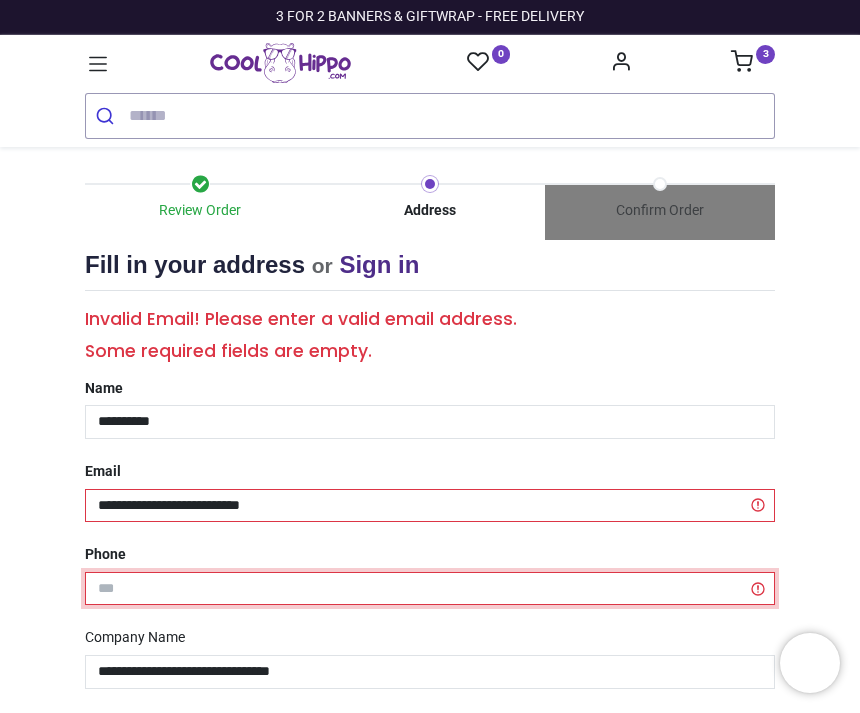 click at bounding box center [430, 589] 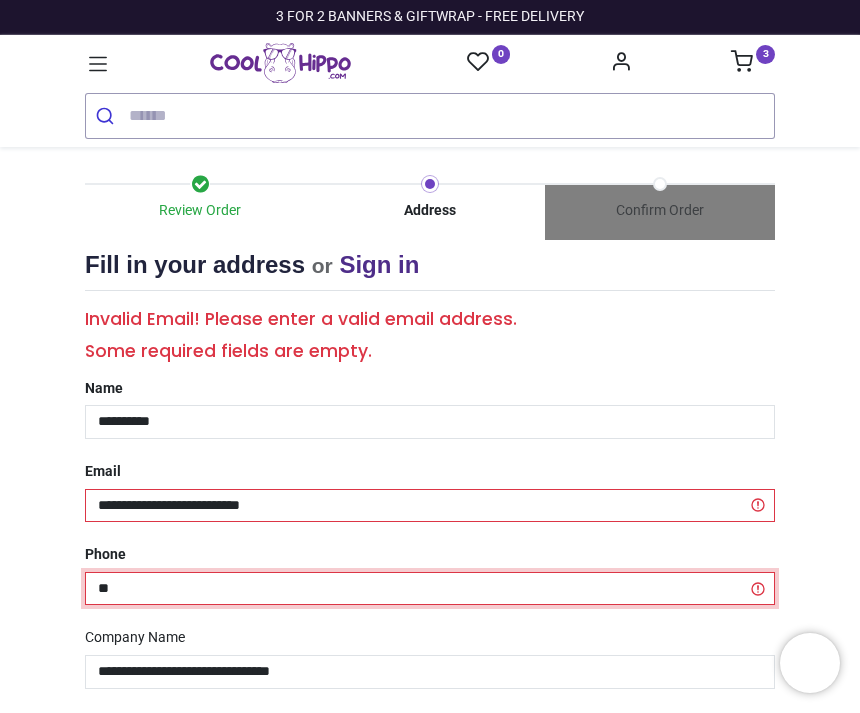 type on "**" 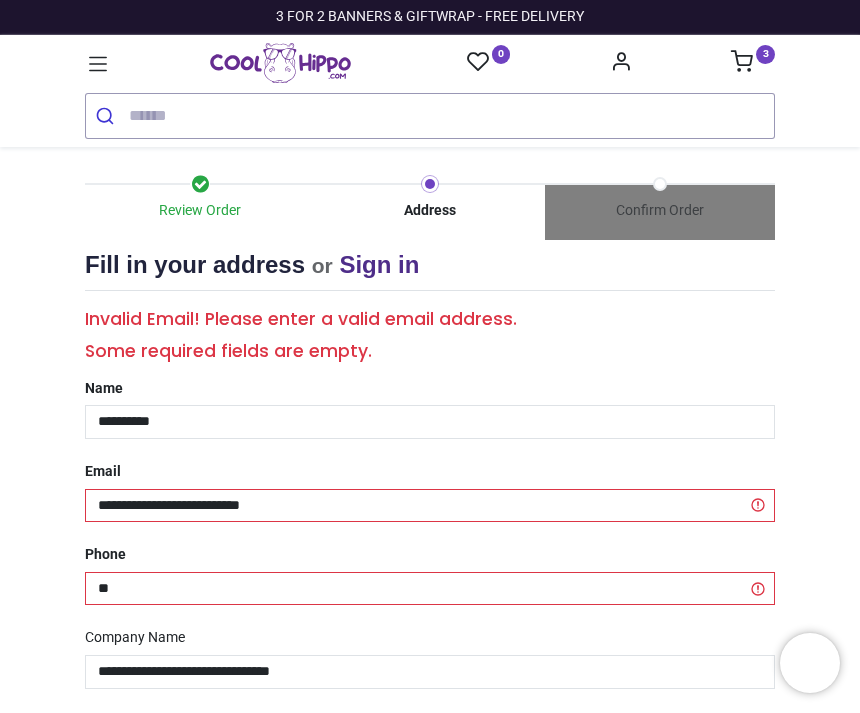 click on "Review Order
Address
Confirm Order
Your order:    £  18.97 Product Price" at bounding box center [430, 724] 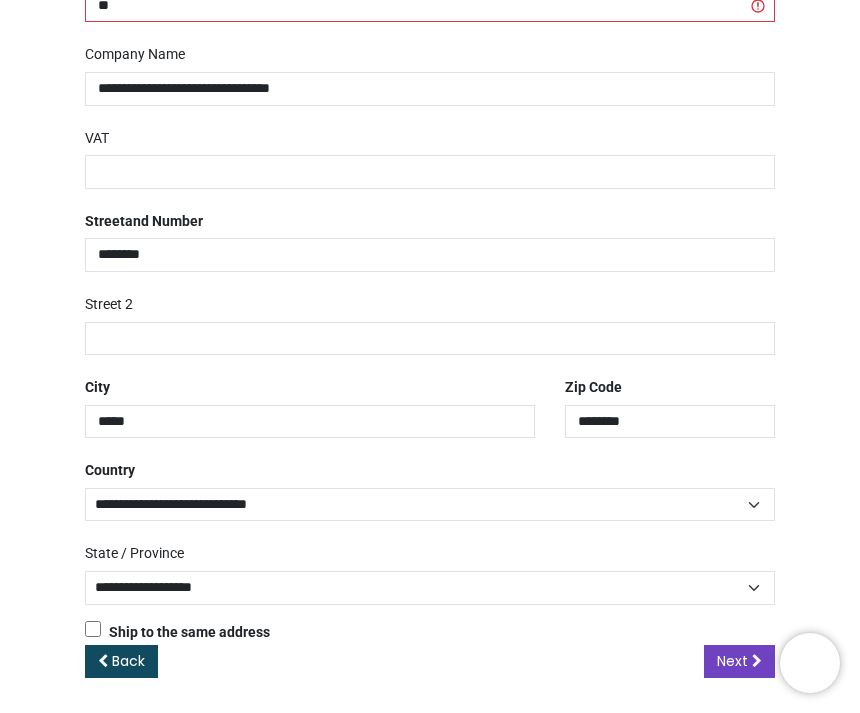 scroll, scrollTop: 579, scrollLeft: 0, axis: vertical 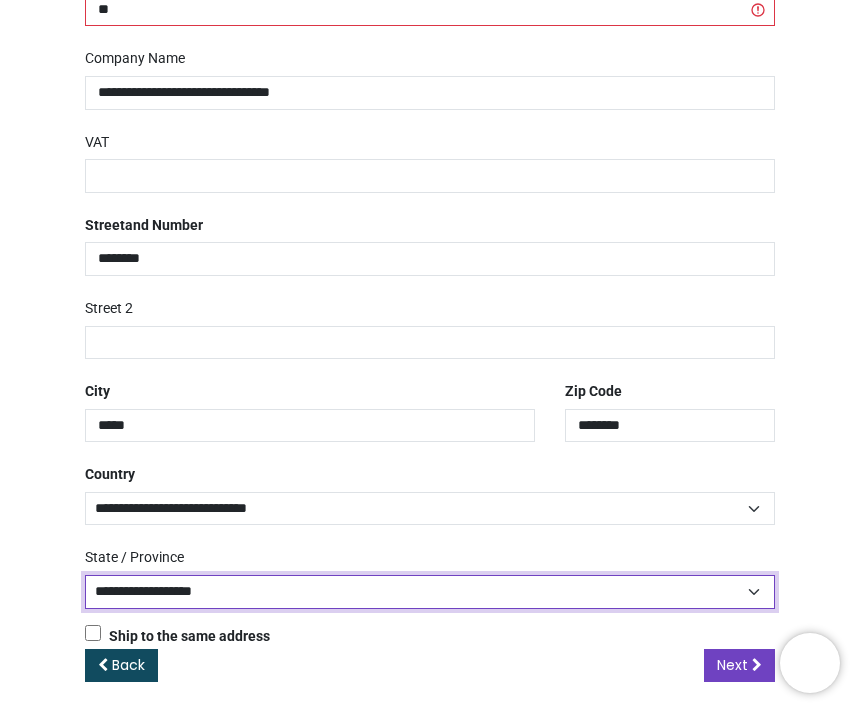 click on "**********" at bounding box center (430, 592) 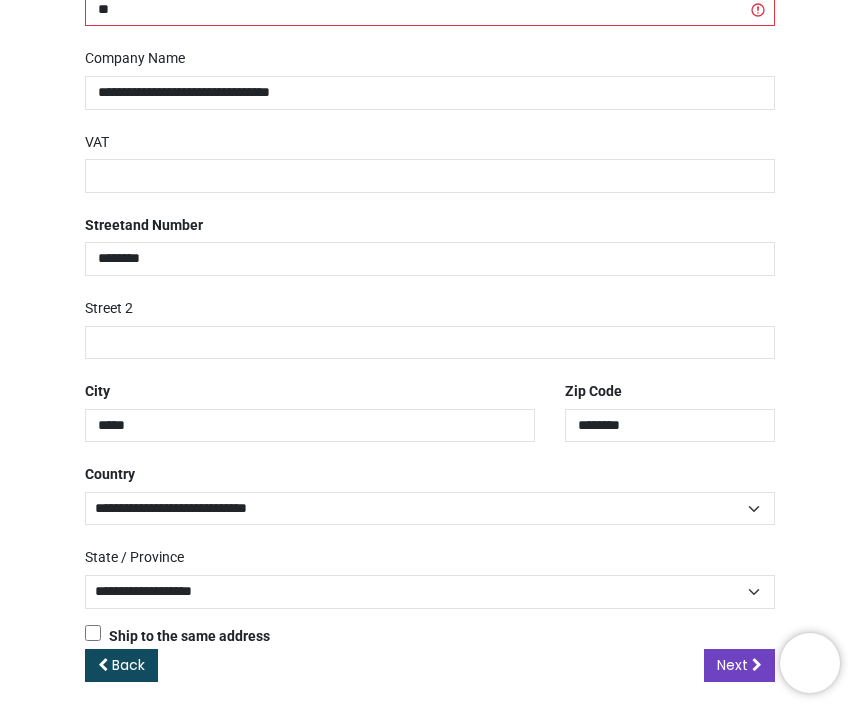 click on "Review Order
Address
Confirm Order
Your order:    £  18.97 Product Price" at bounding box center [430, 145] 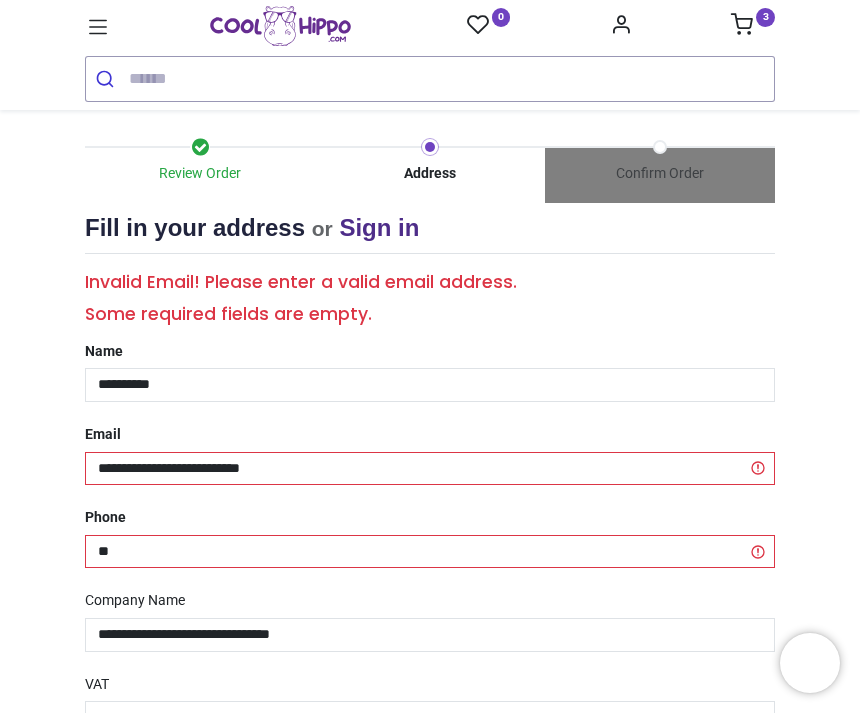 scroll, scrollTop: 30, scrollLeft: 0, axis: vertical 